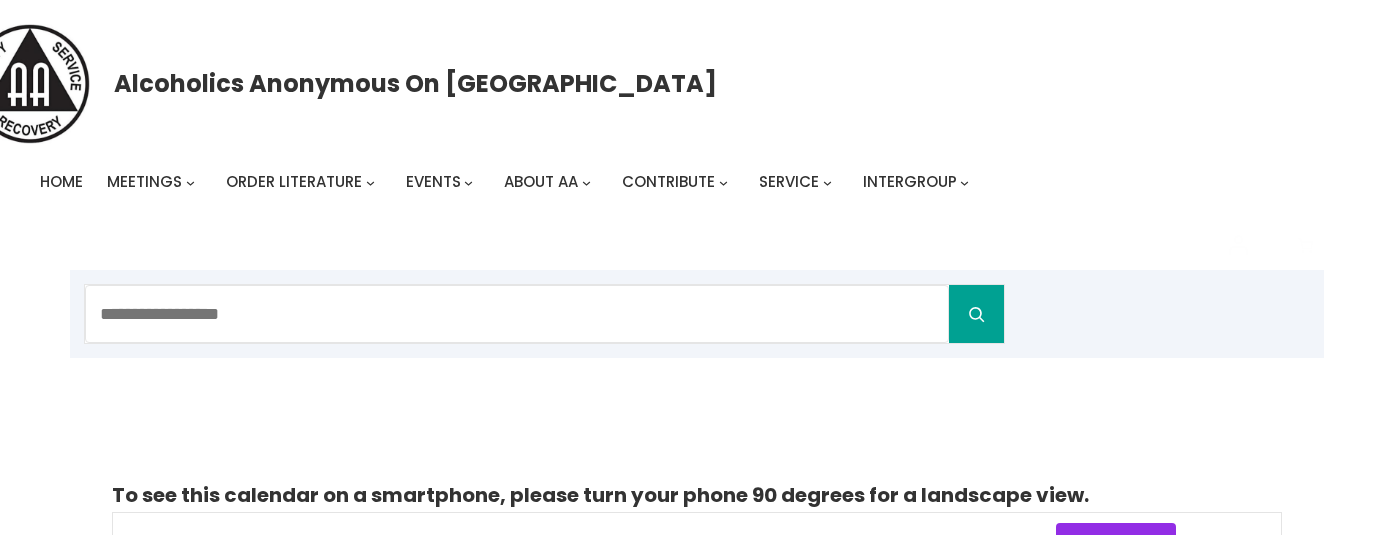 scroll, scrollTop: 0, scrollLeft: 0, axis: both 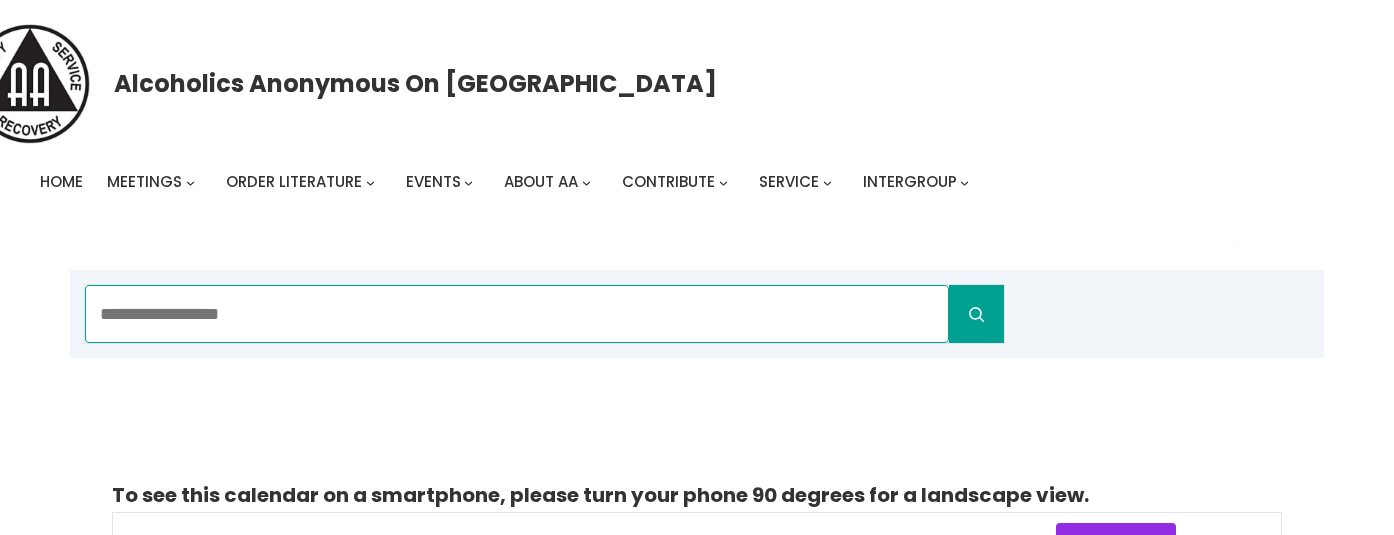 click on "Search" at bounding box center (517, 314) 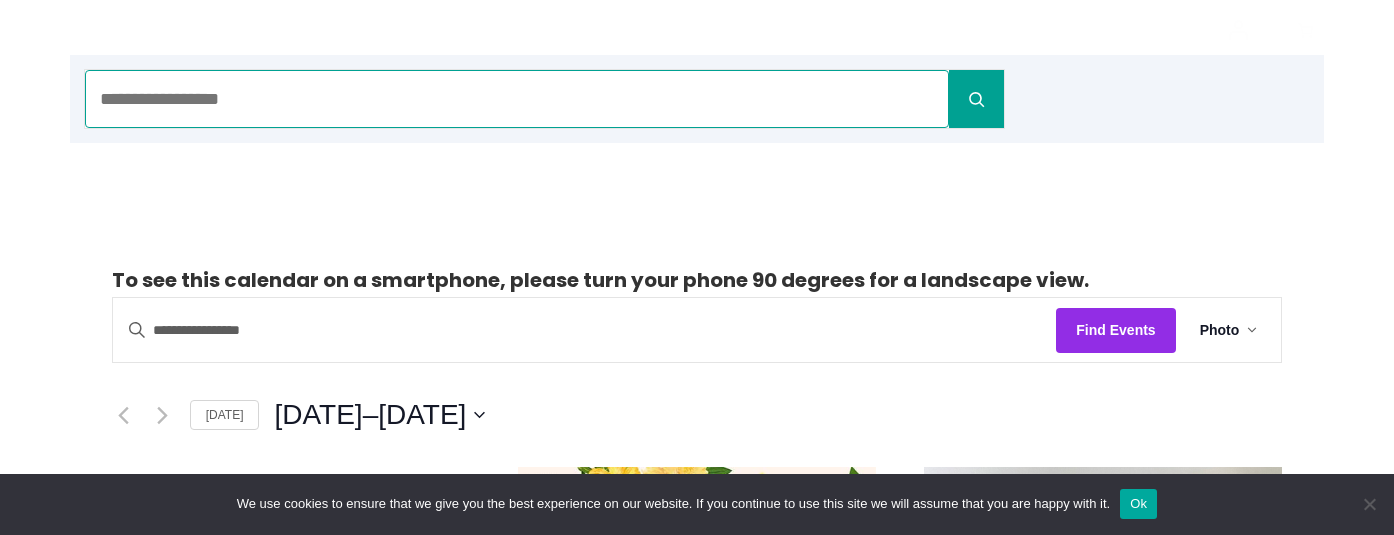 scroll, scrollTop: 236, scrollLeft: 0, axis: vertical 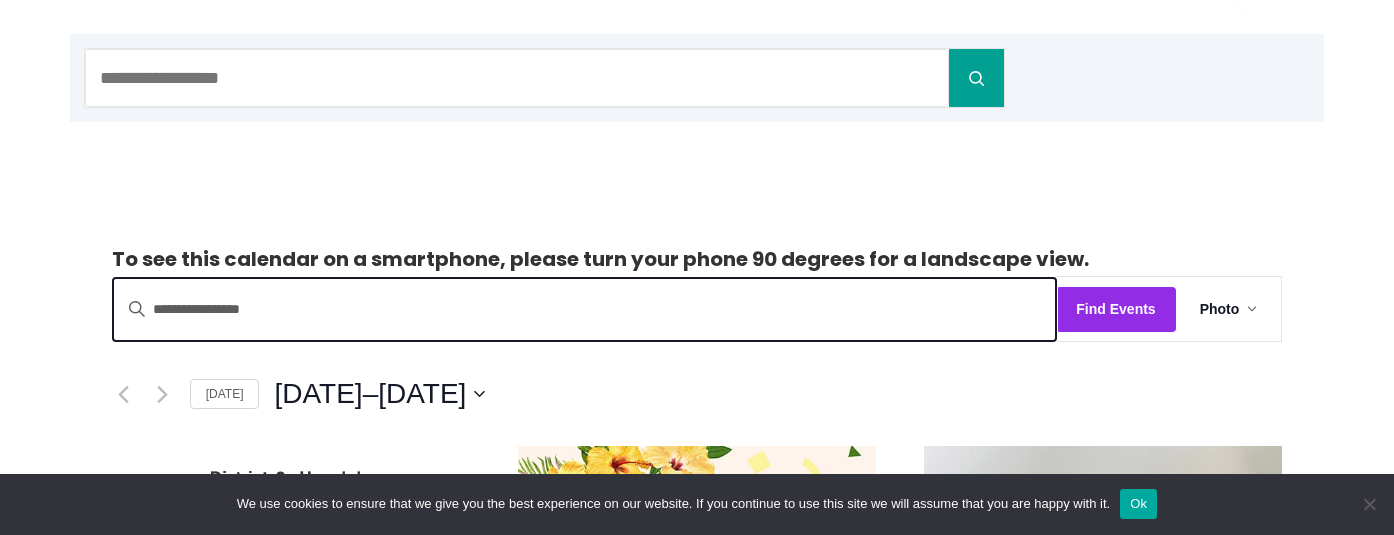 click on "Enter Keyword. Search for Events by Keyword." at bounding box center [585, 309] 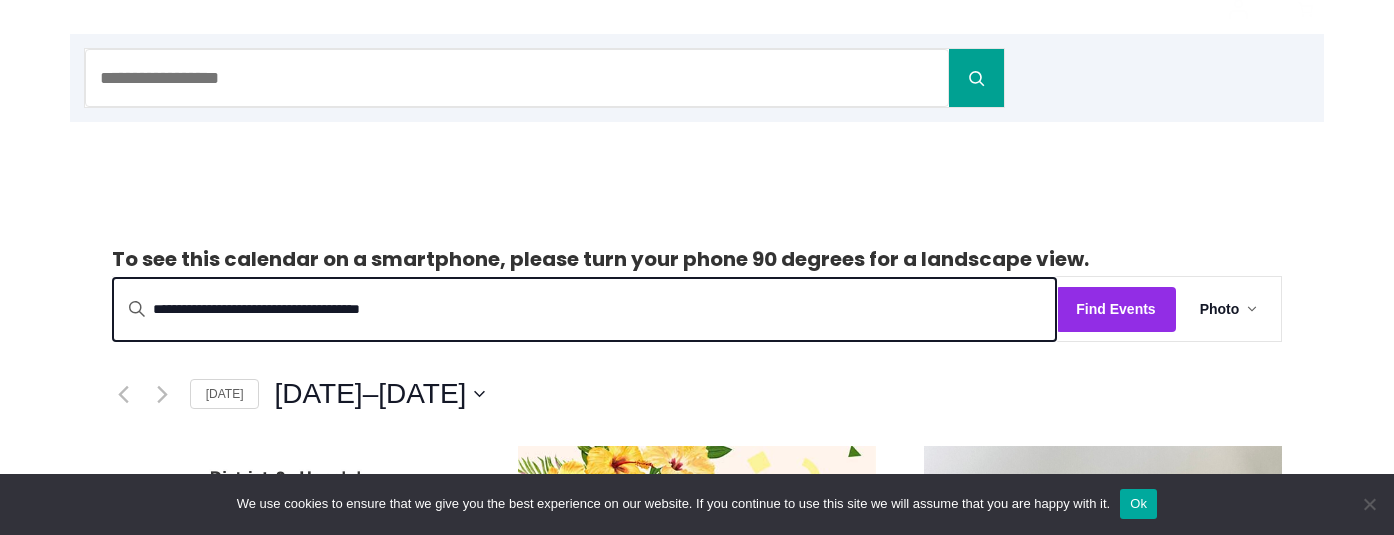 type on "**********" 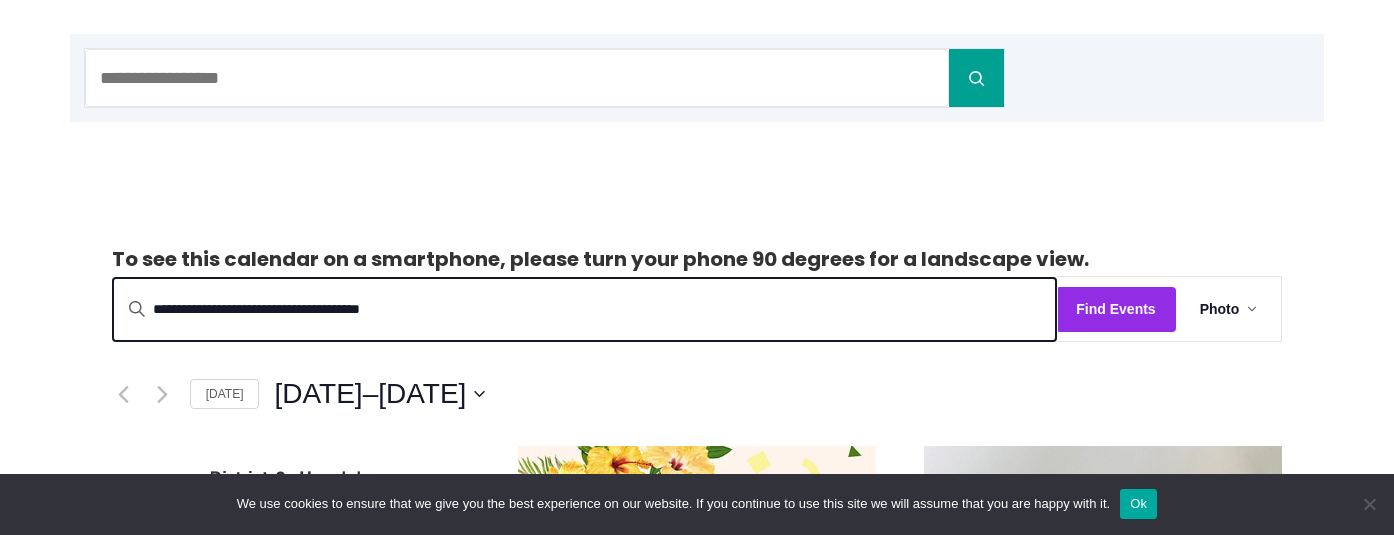 click on "Find Events" at bounding box center [1115, 309] 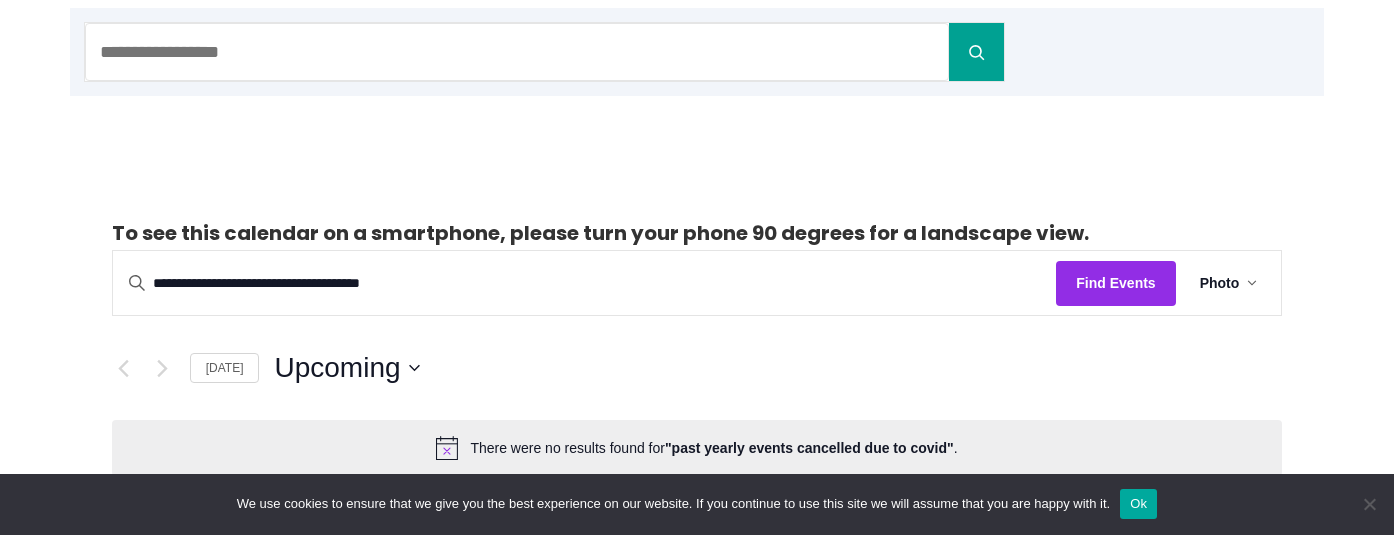 scroll, scrollTop: 331, scrollLeft: 0, axis: vertical 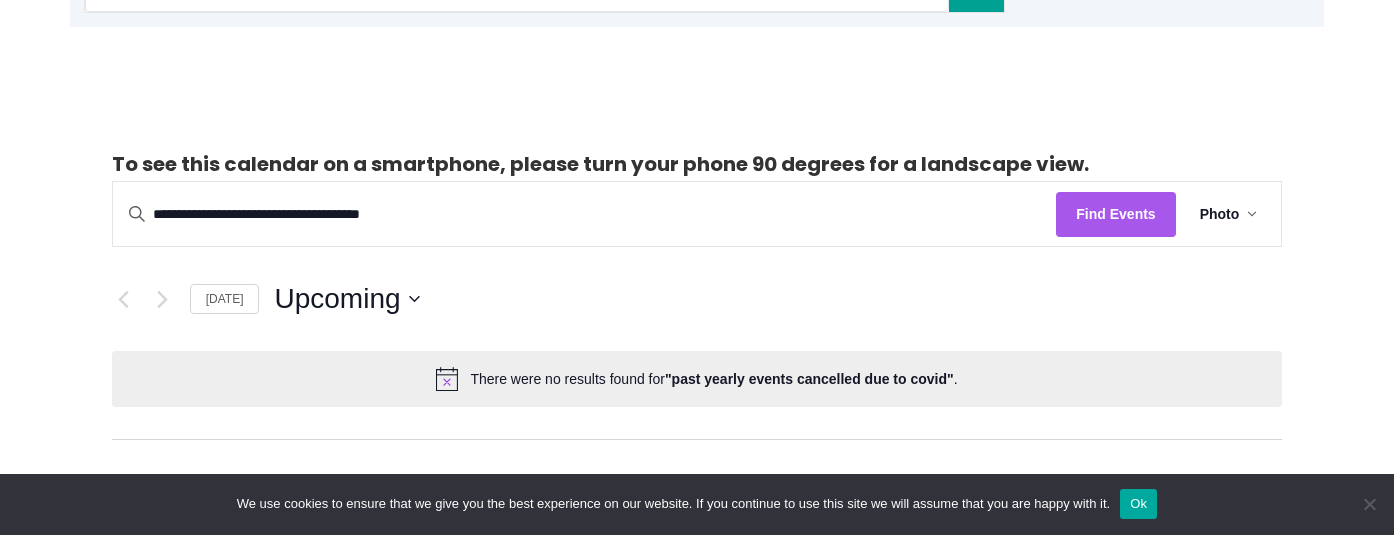 click on "Find Events" at bounding box center (1115, 214) 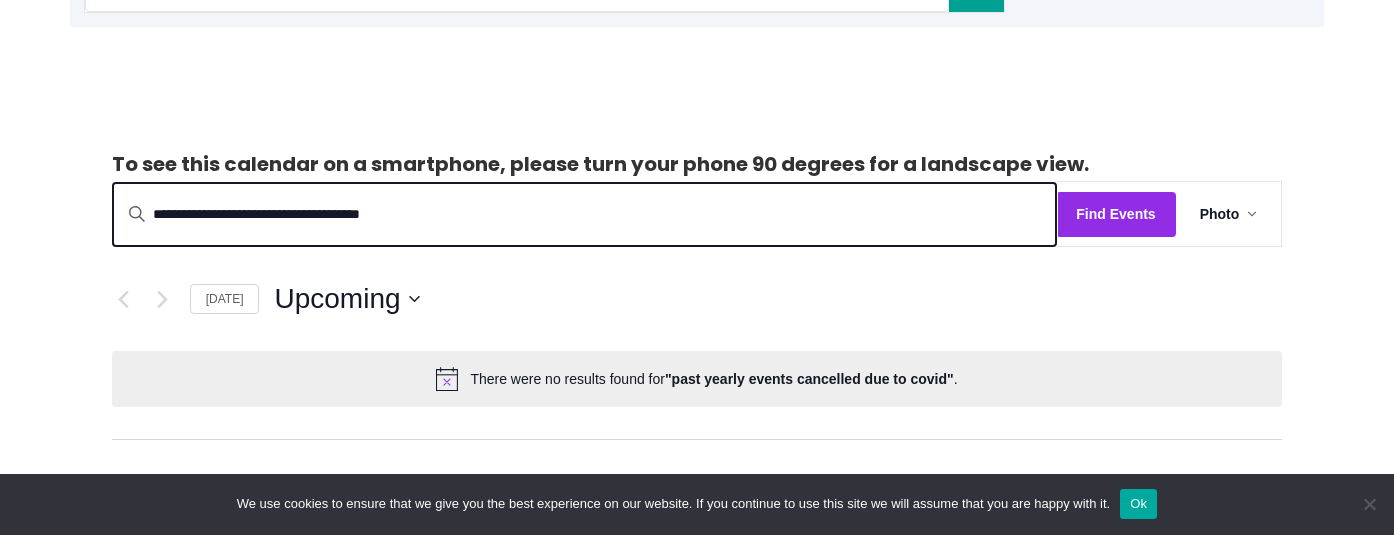 drag, startPoint x: 462, startPoint y: 209, endPoint x: 266, endPoint y: 212, distance: 196.02296 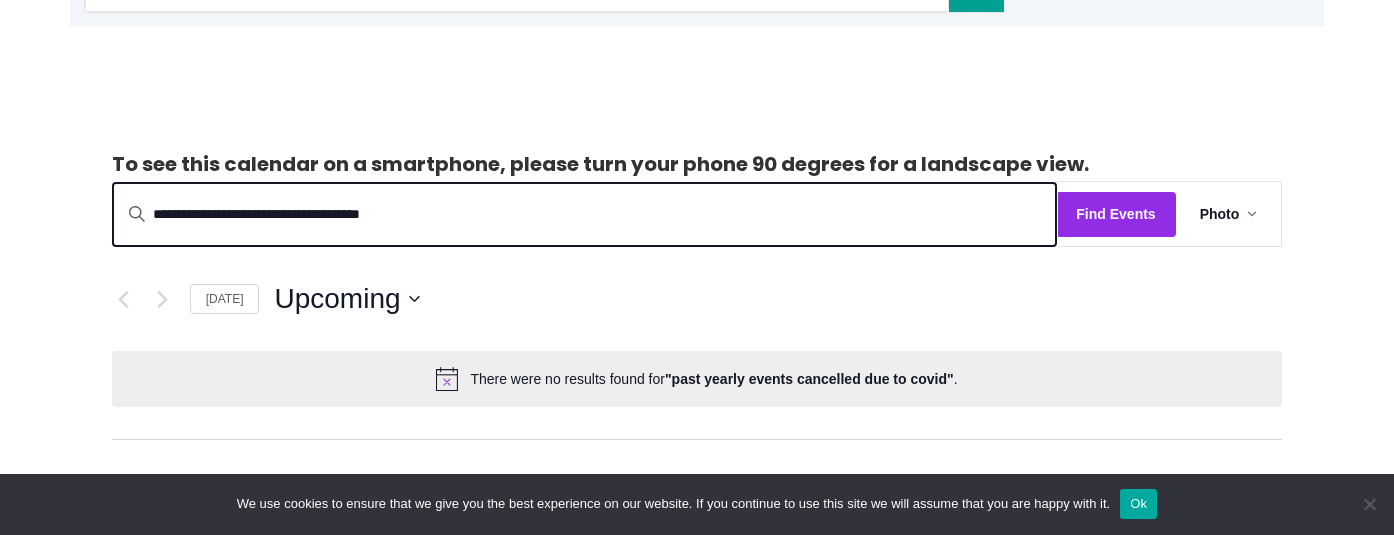 click on "**********" at bounding box center [585, 214] 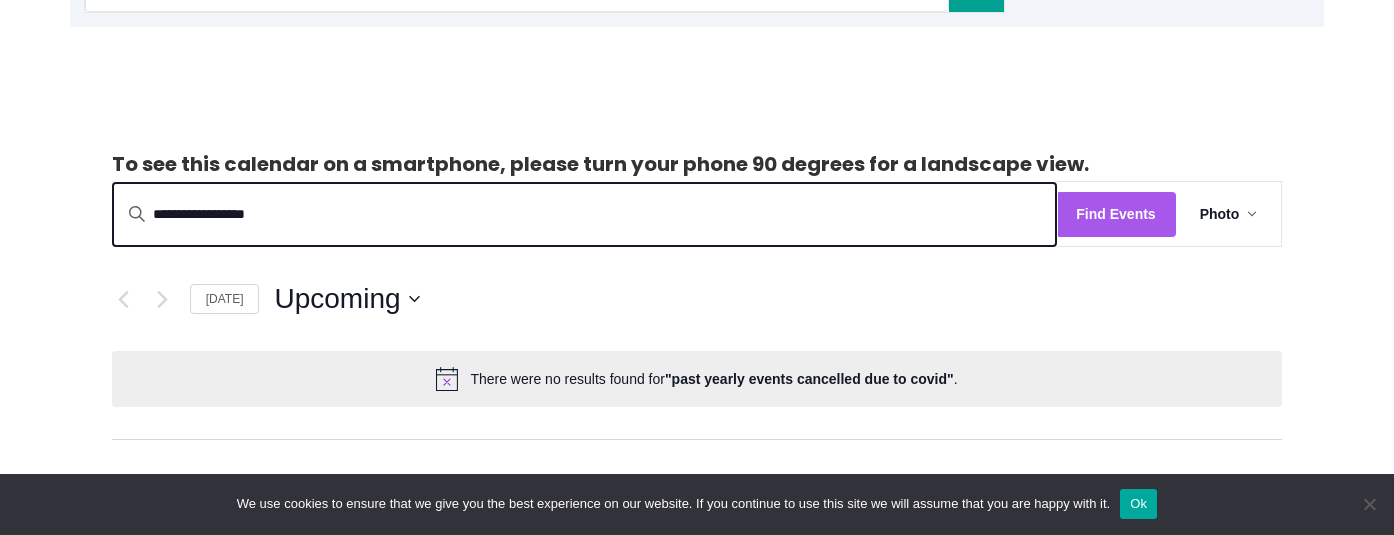 type on "**********" 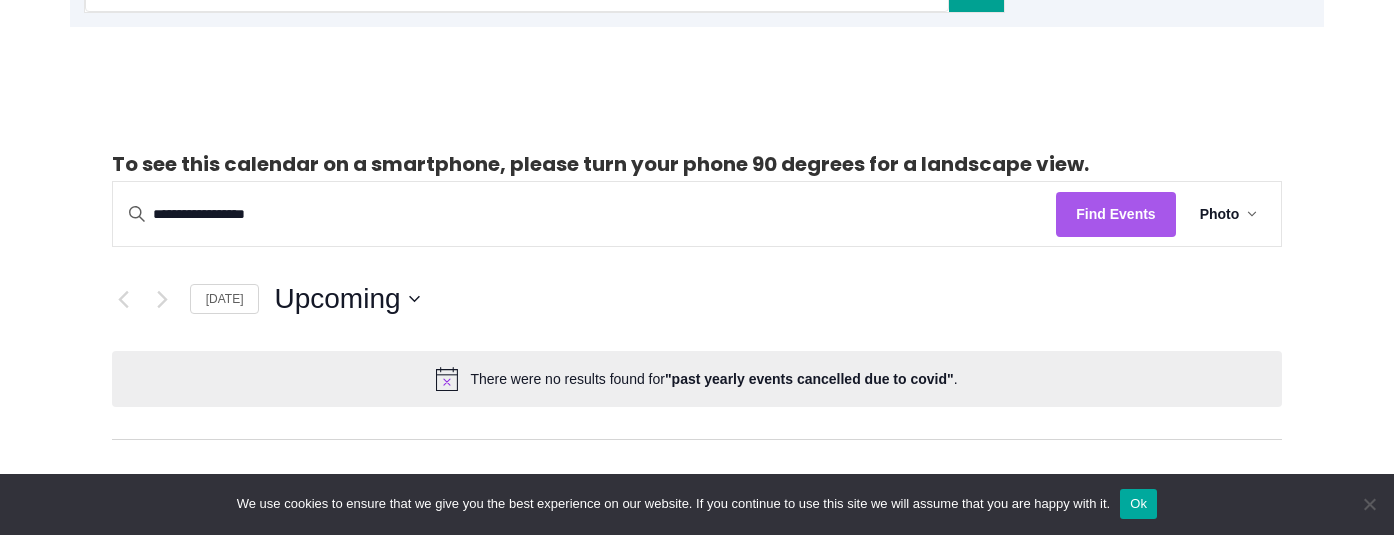 click on "Find Events" at bounding box center (1115, 214) 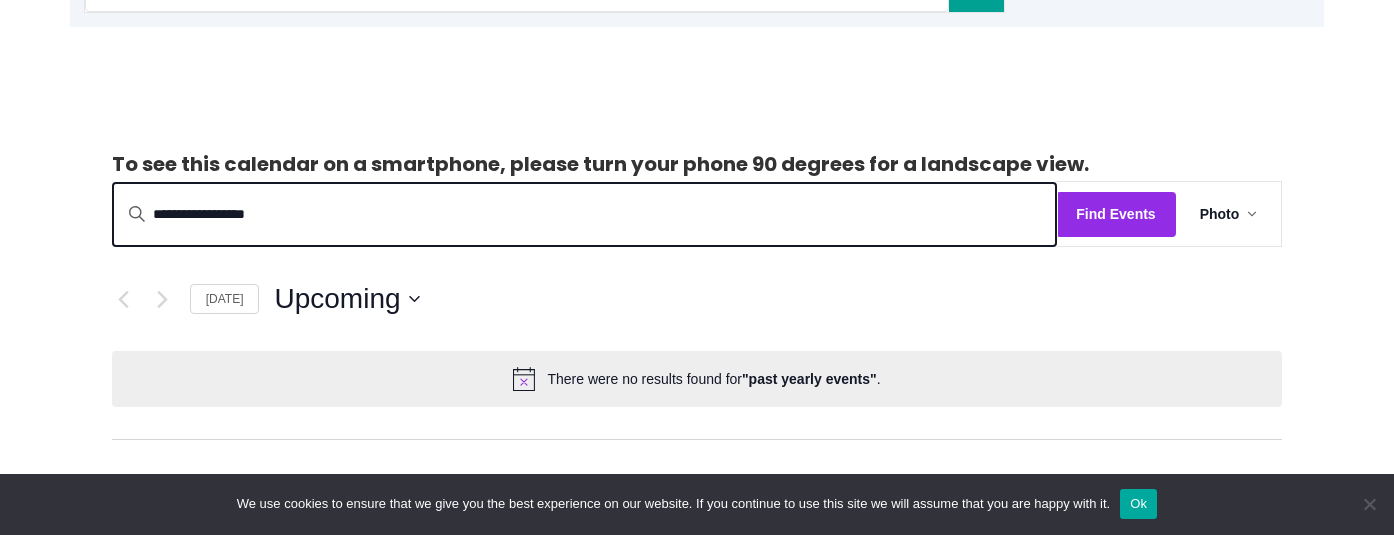 drag, startPoint x: 267, startPoint y: 211, endPoint x: 182, endPoint y: 209, distance: 85.02353 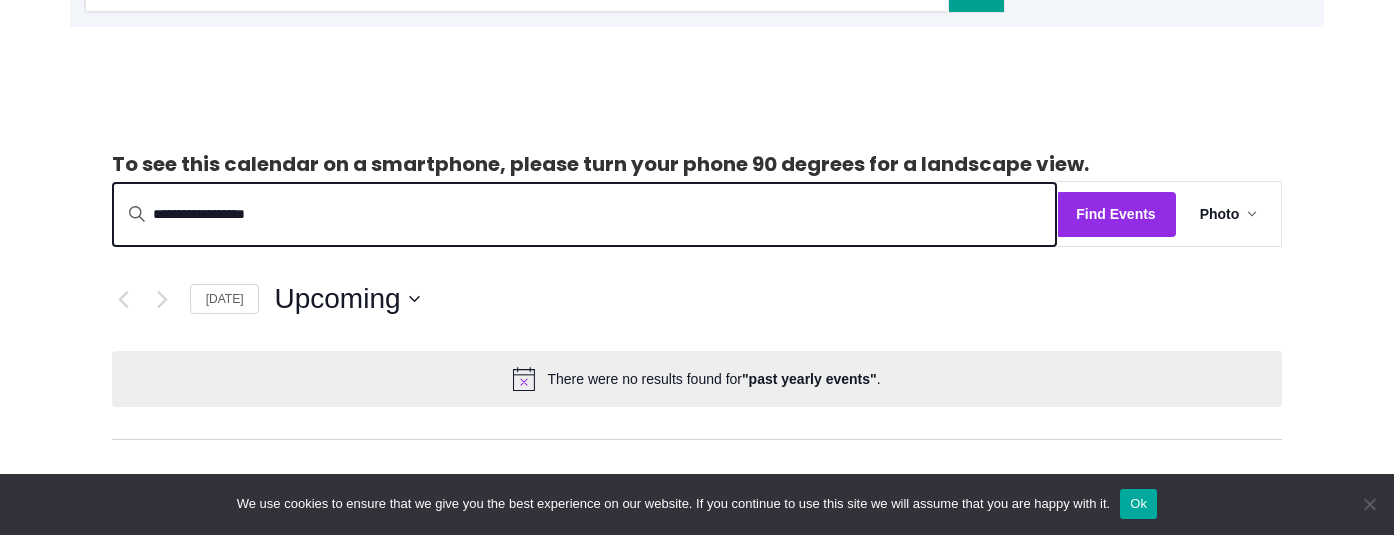 click on "**********" at bounding box center [585, 214] 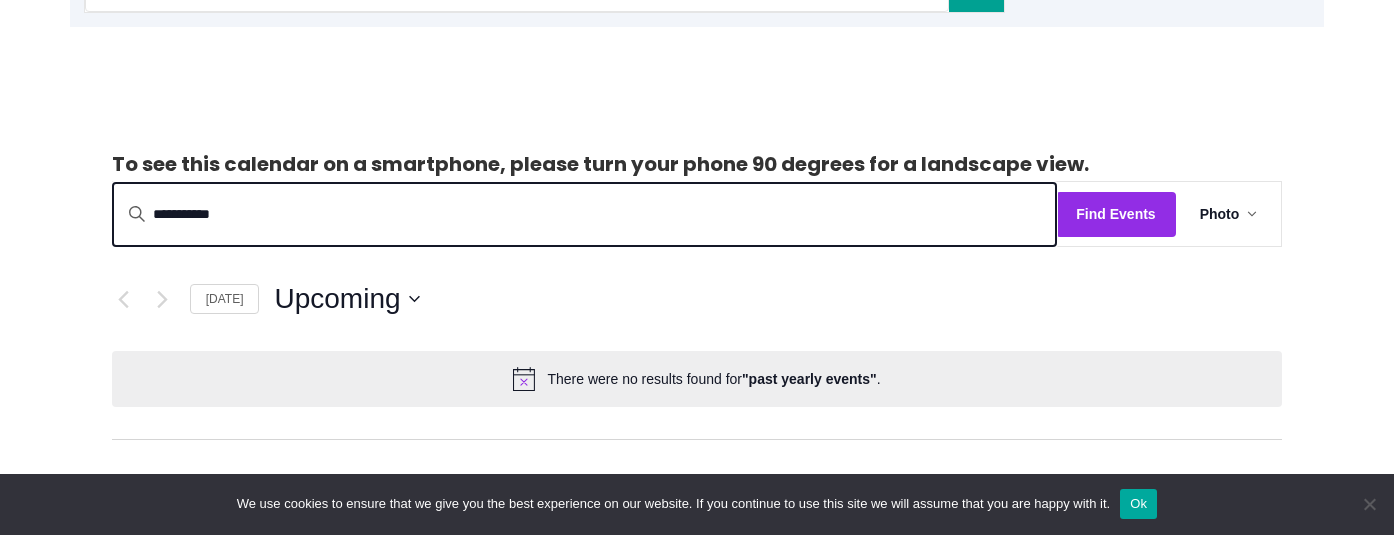 type on "**********" 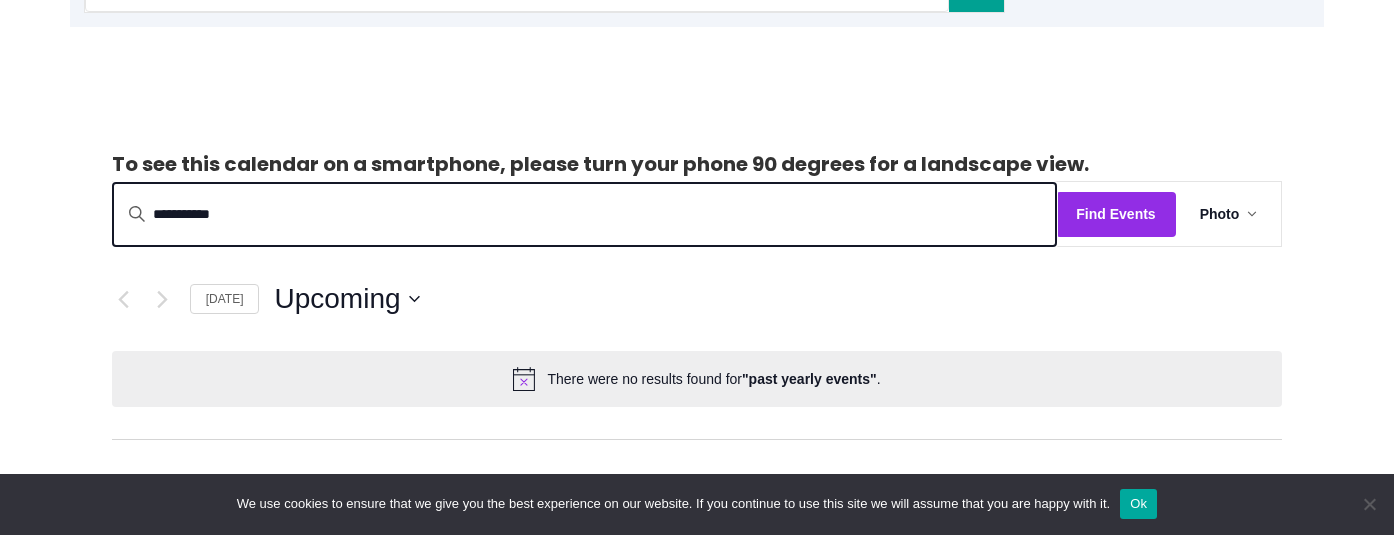 click on "Find Events" at bounding box center (1115, 214) 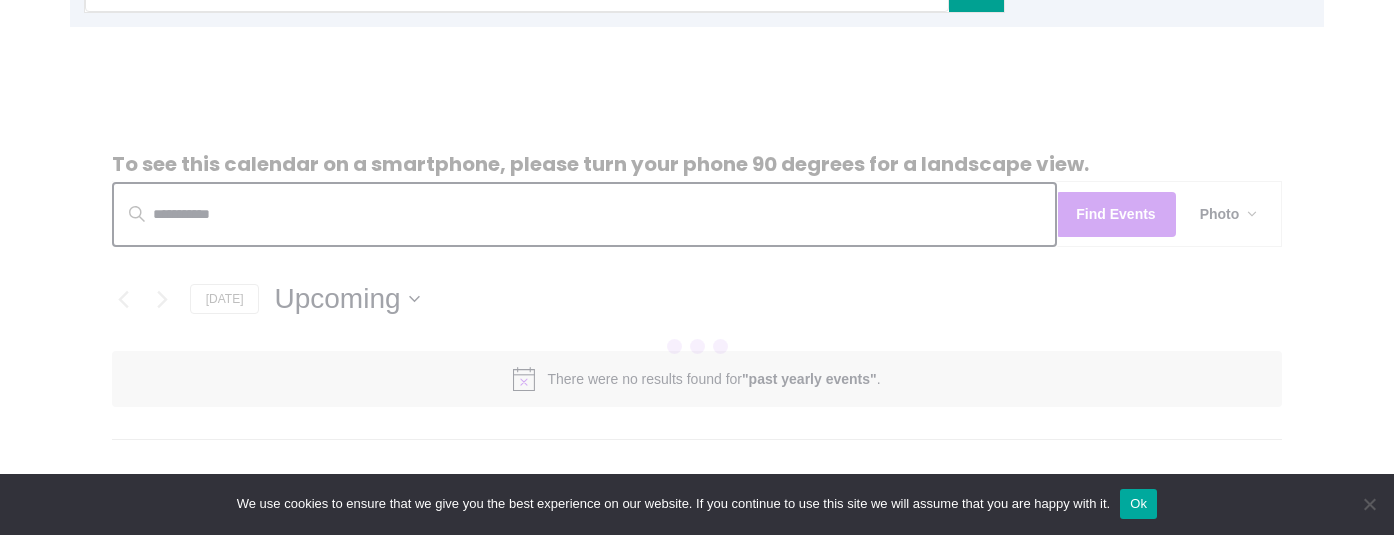 scroll, scrollTop: 335, scrollLeft: 0, axis: vertical 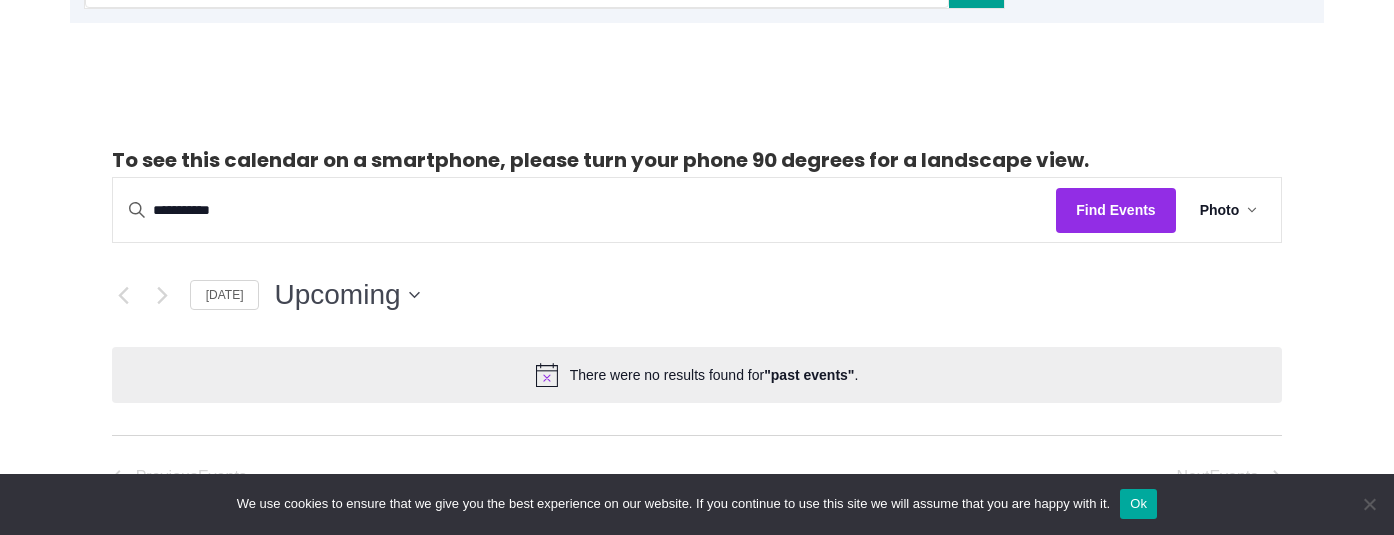 click 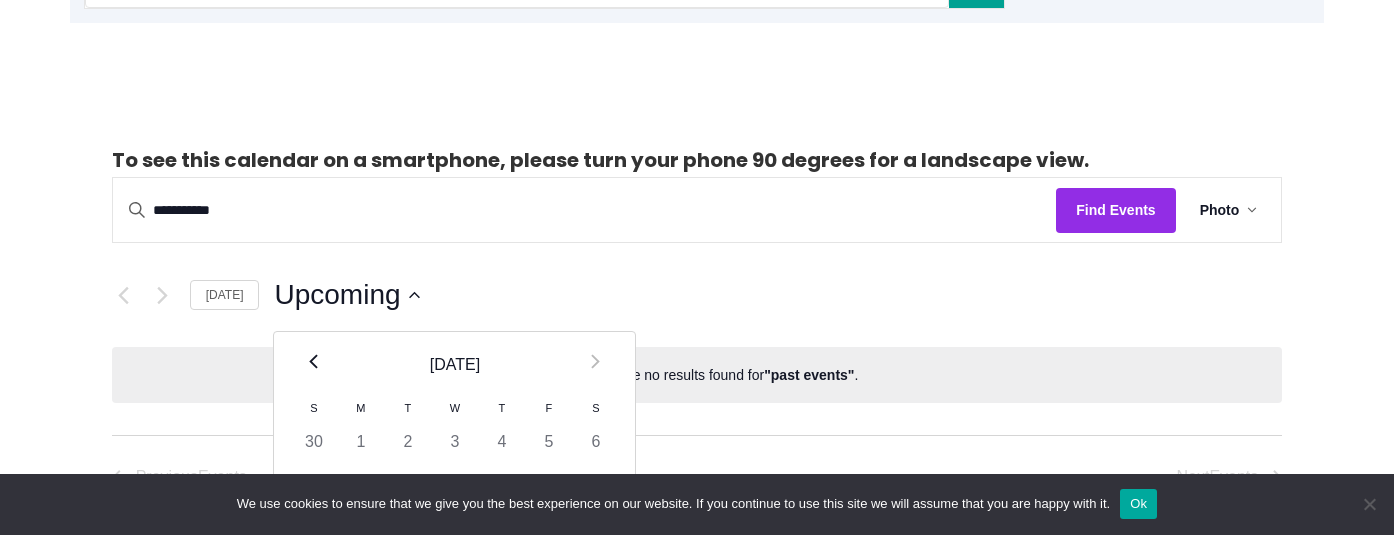 click 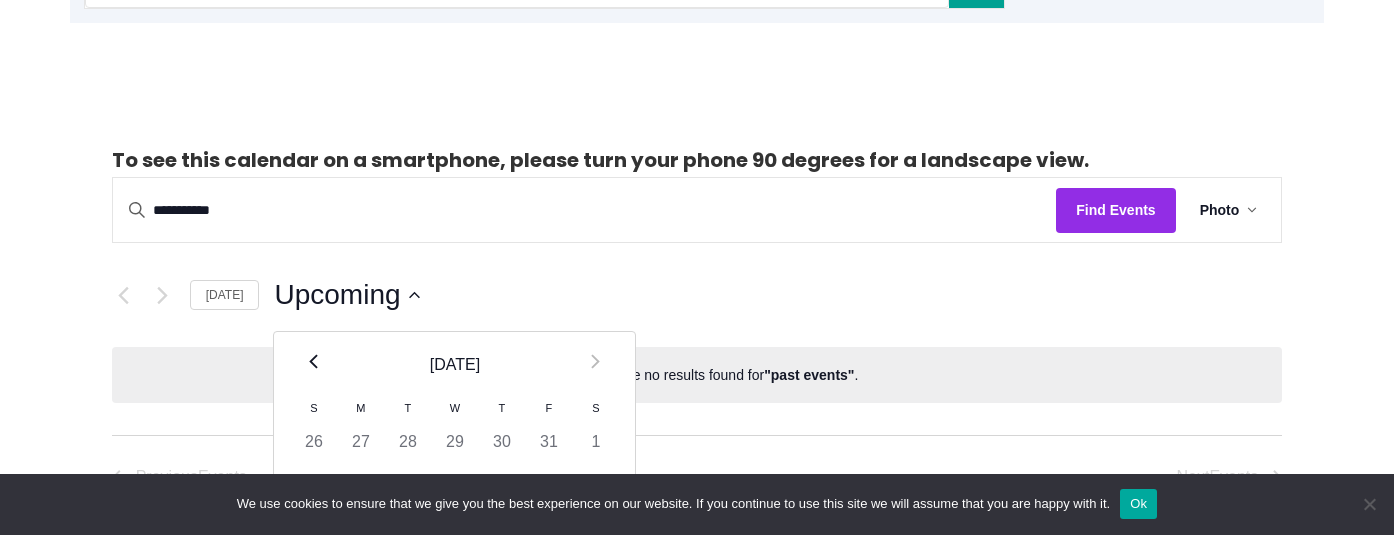 click 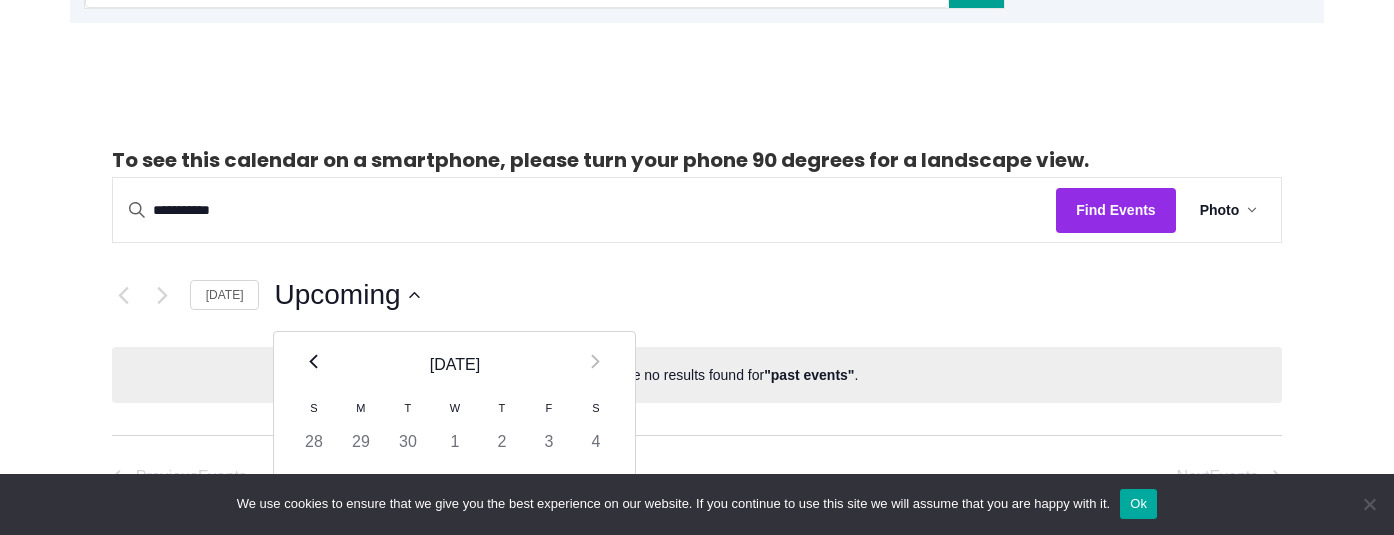 click 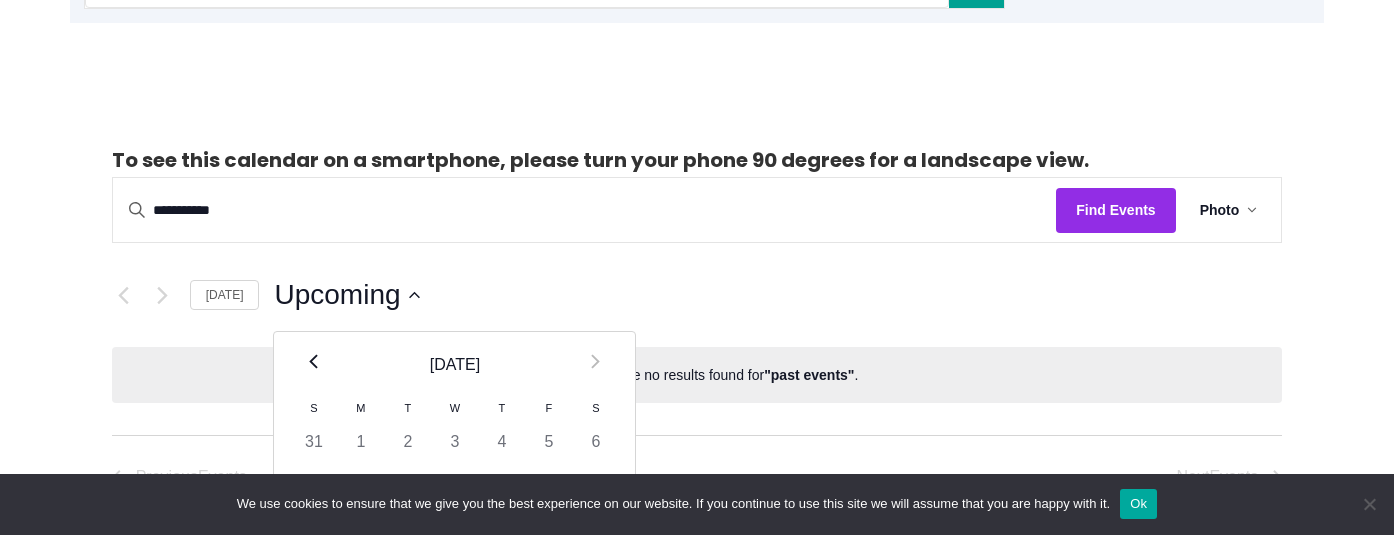click 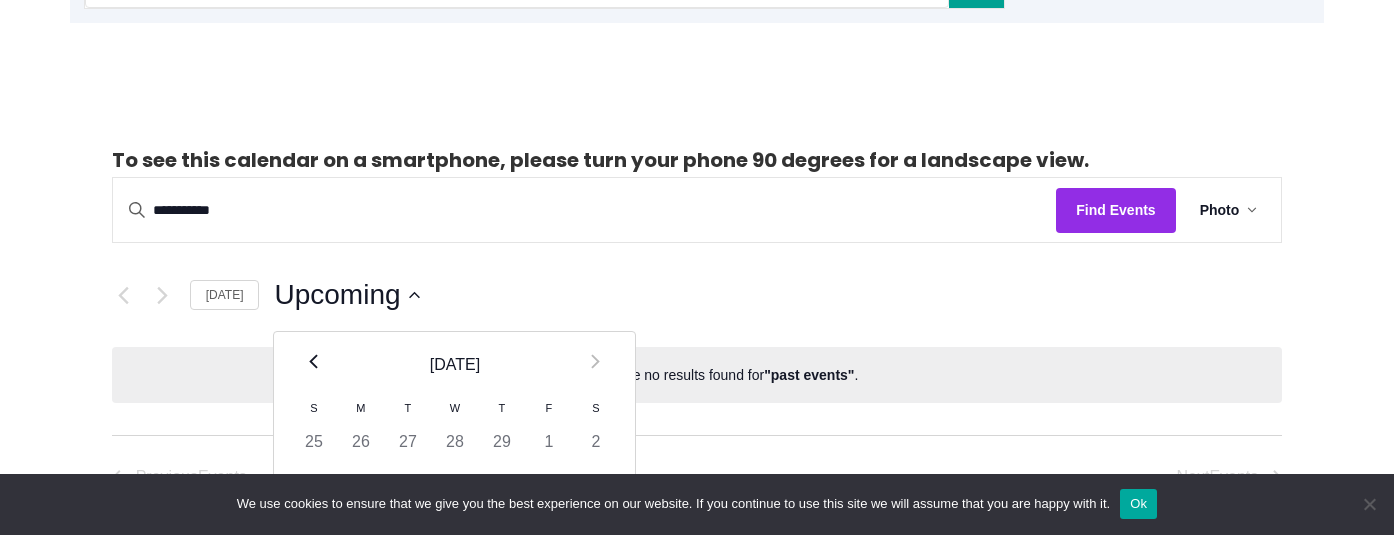 click 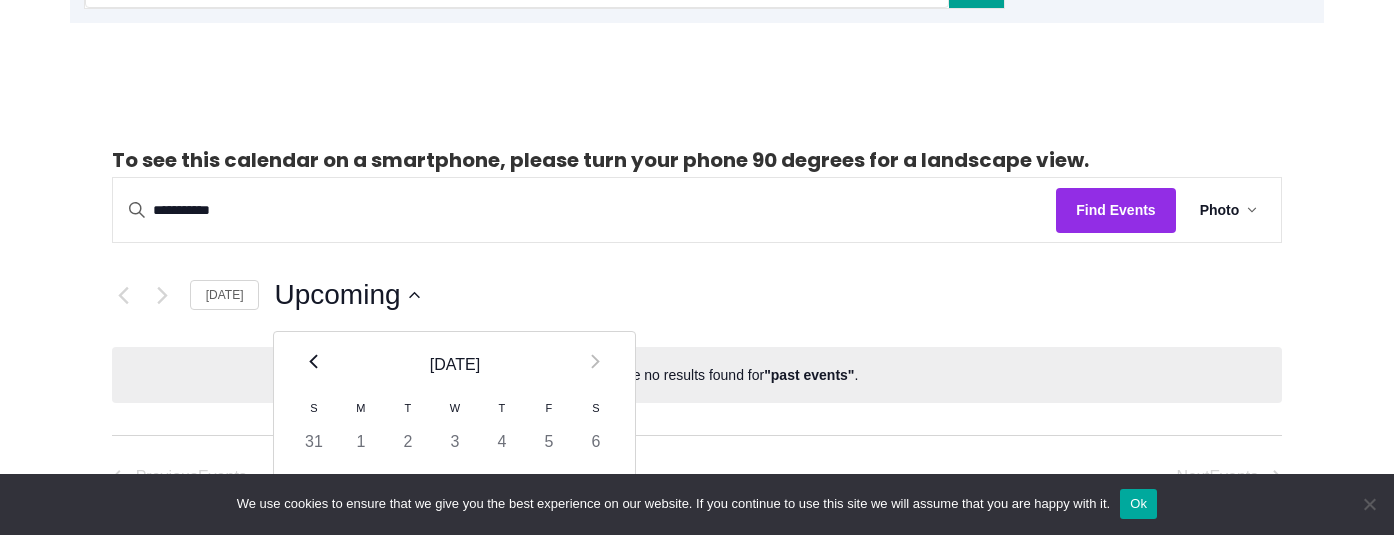 click 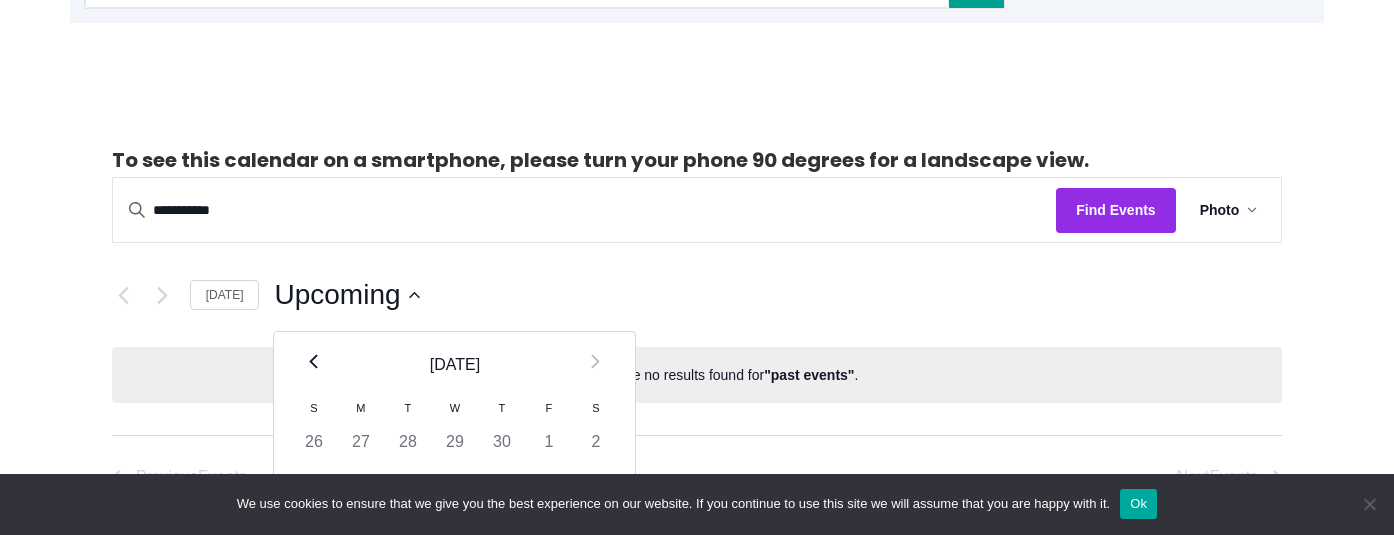click 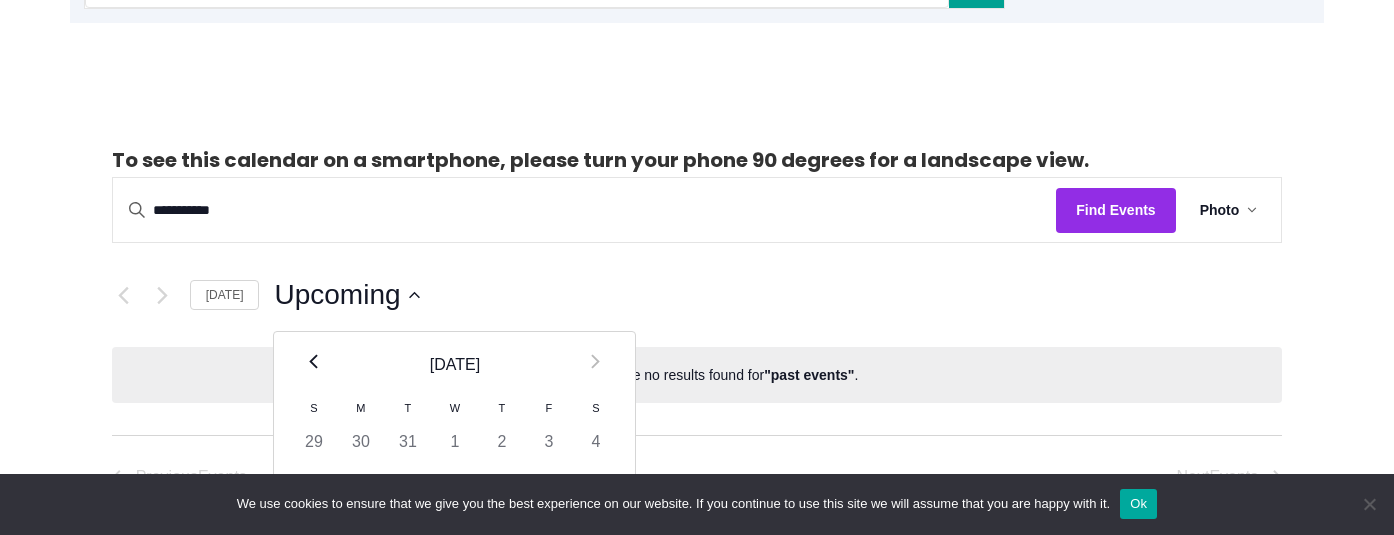 click 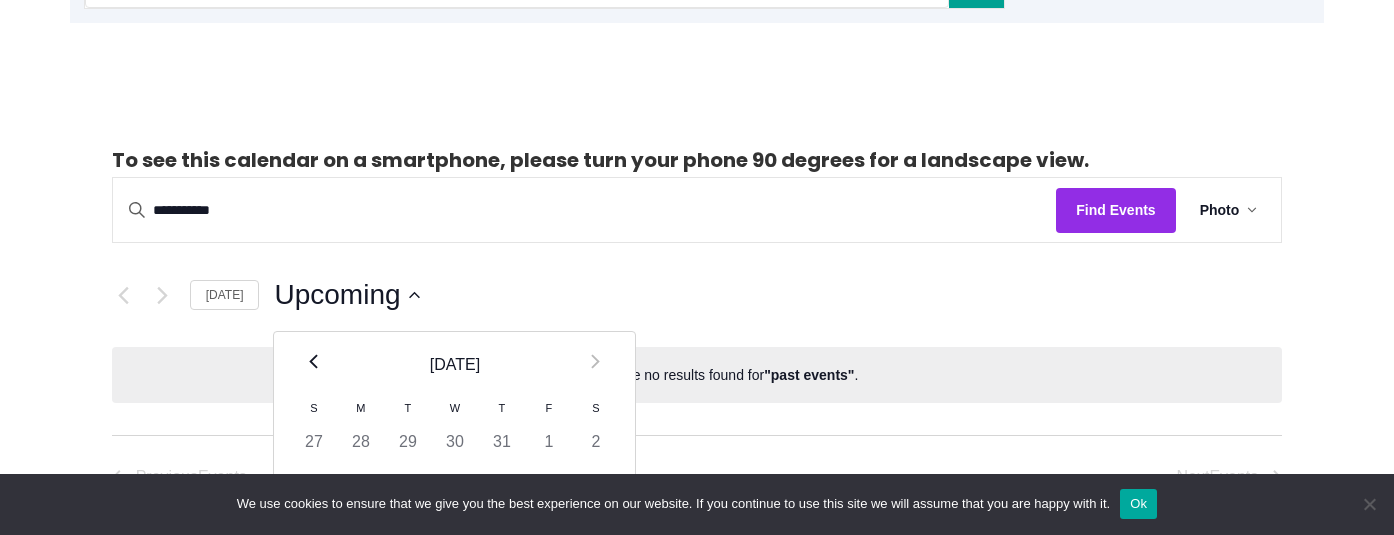 click 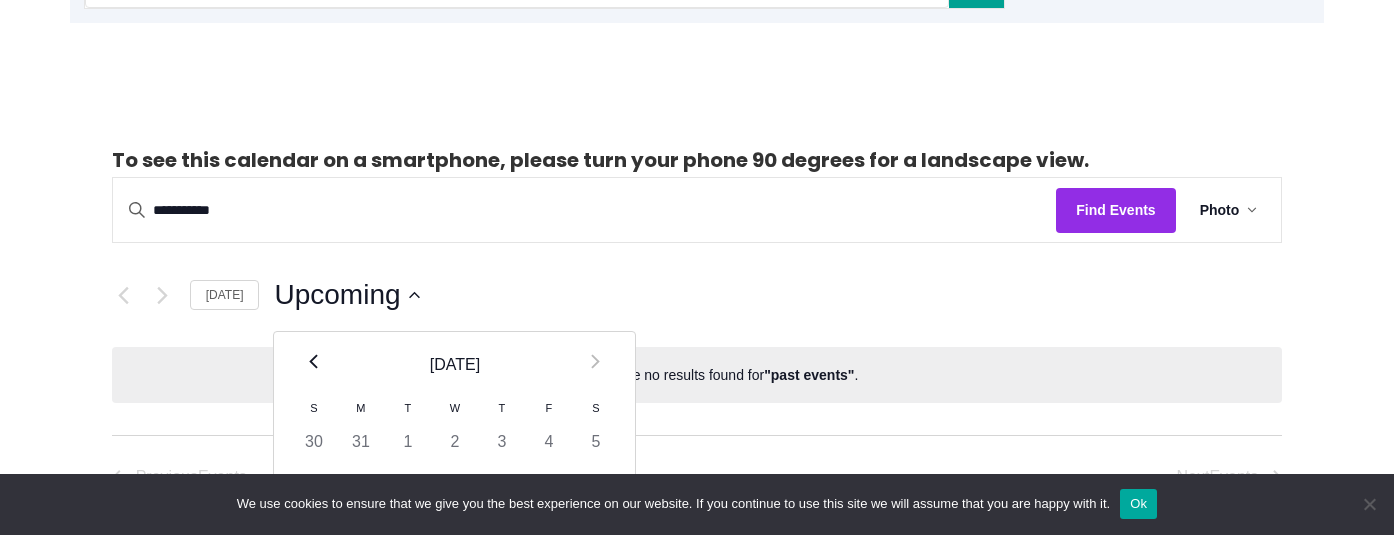 click 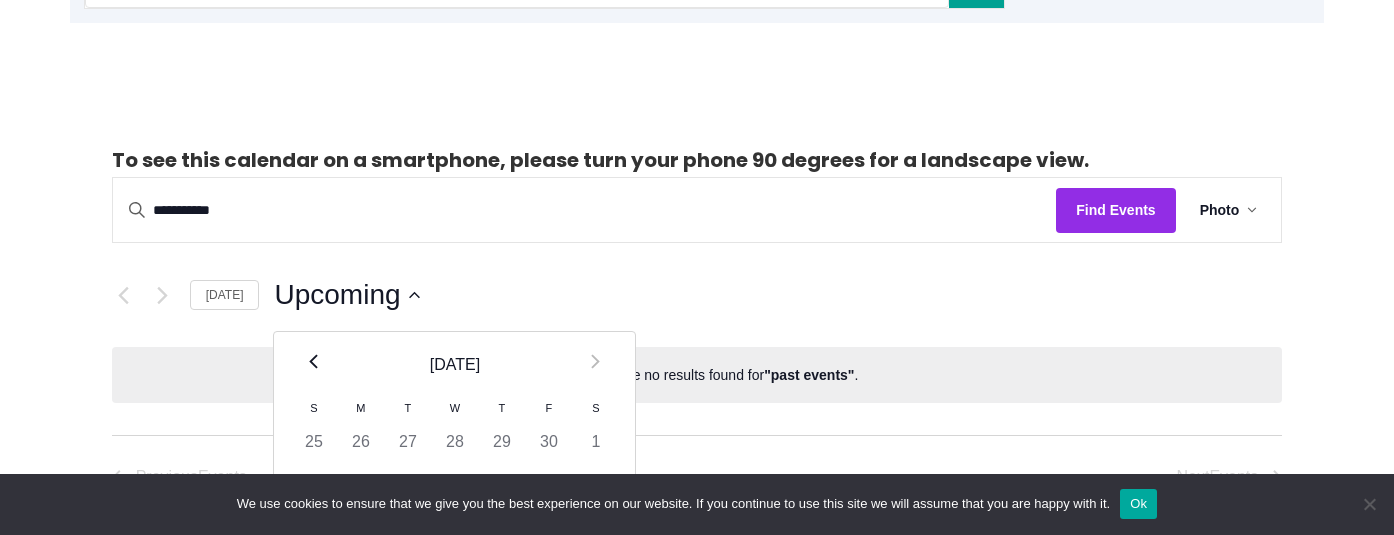 click 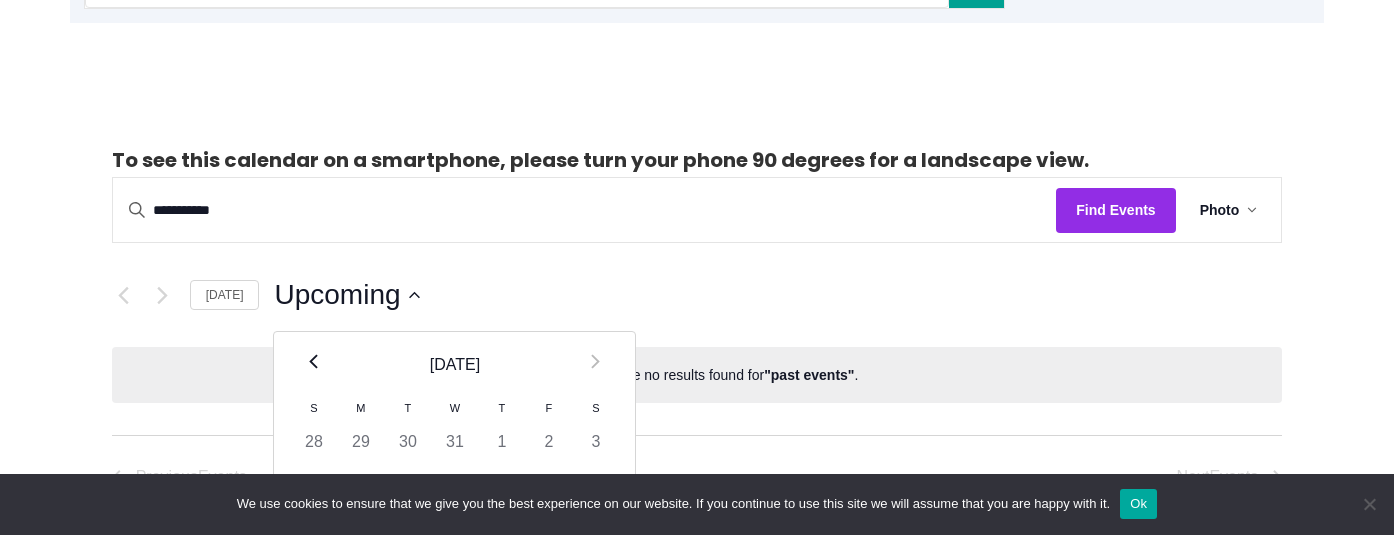 click 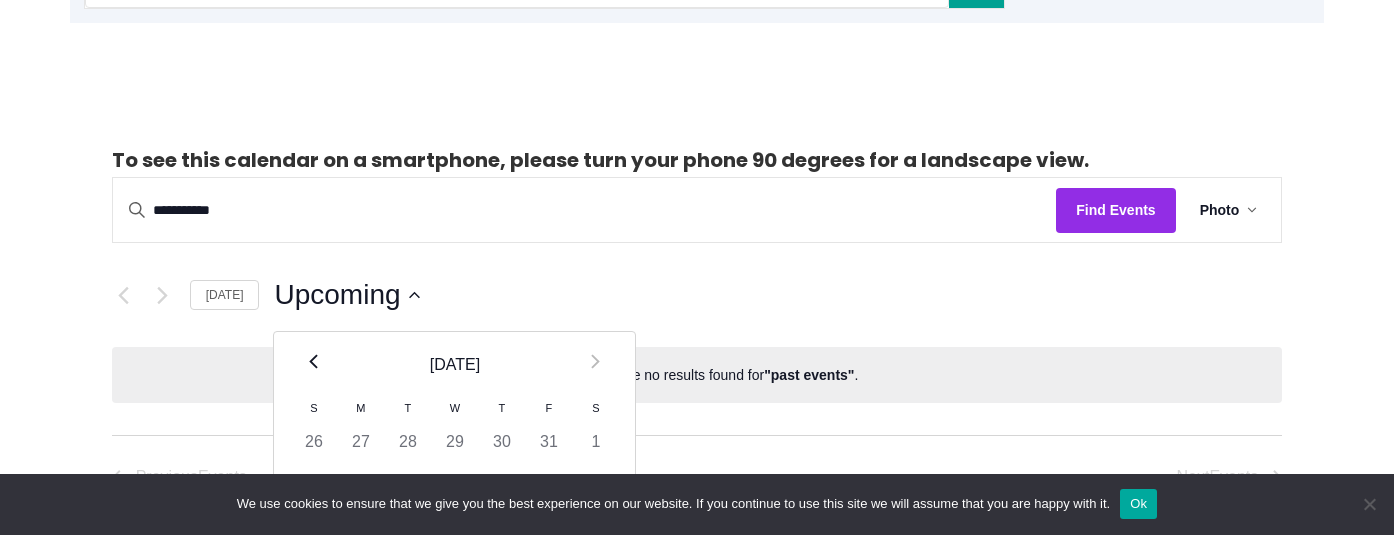 click 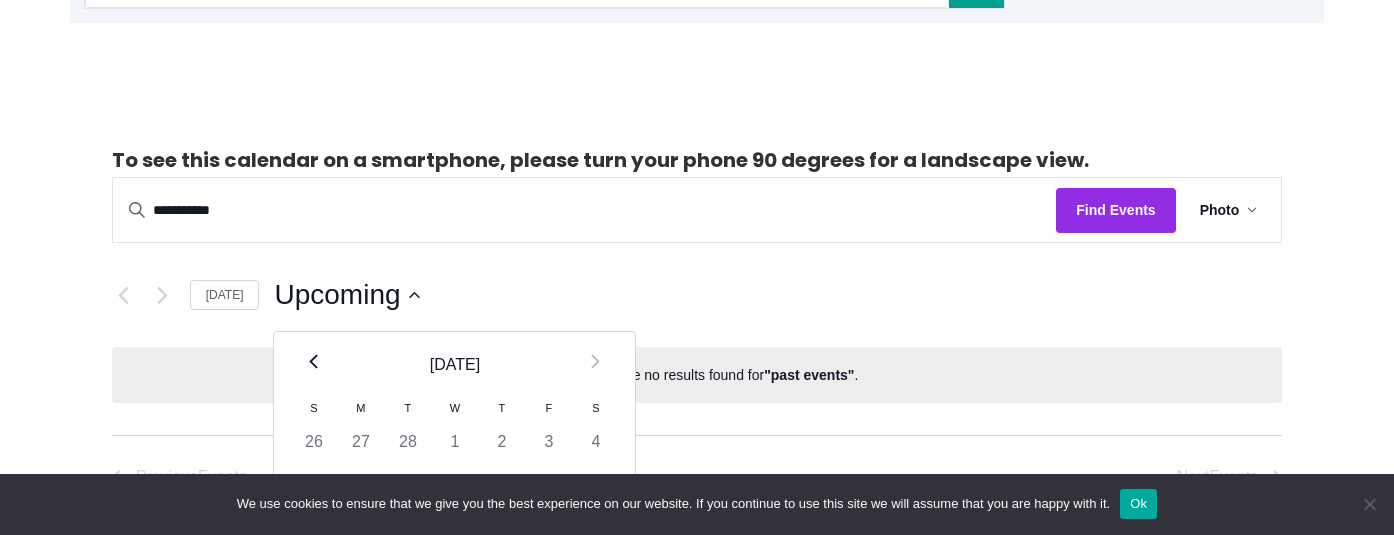 click 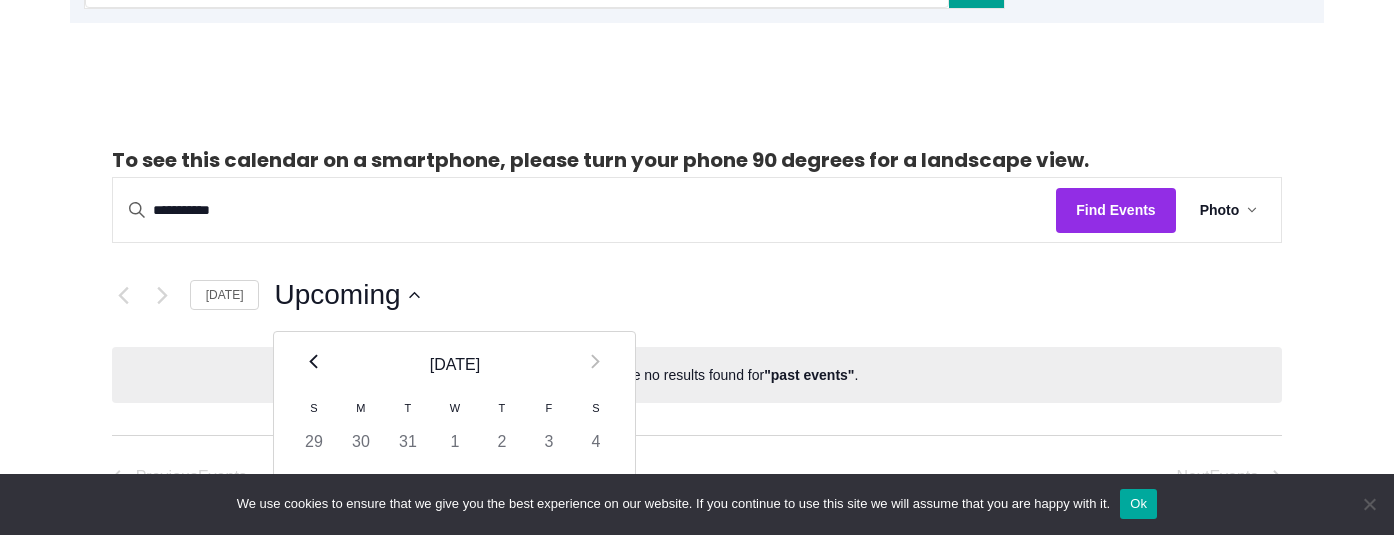 click 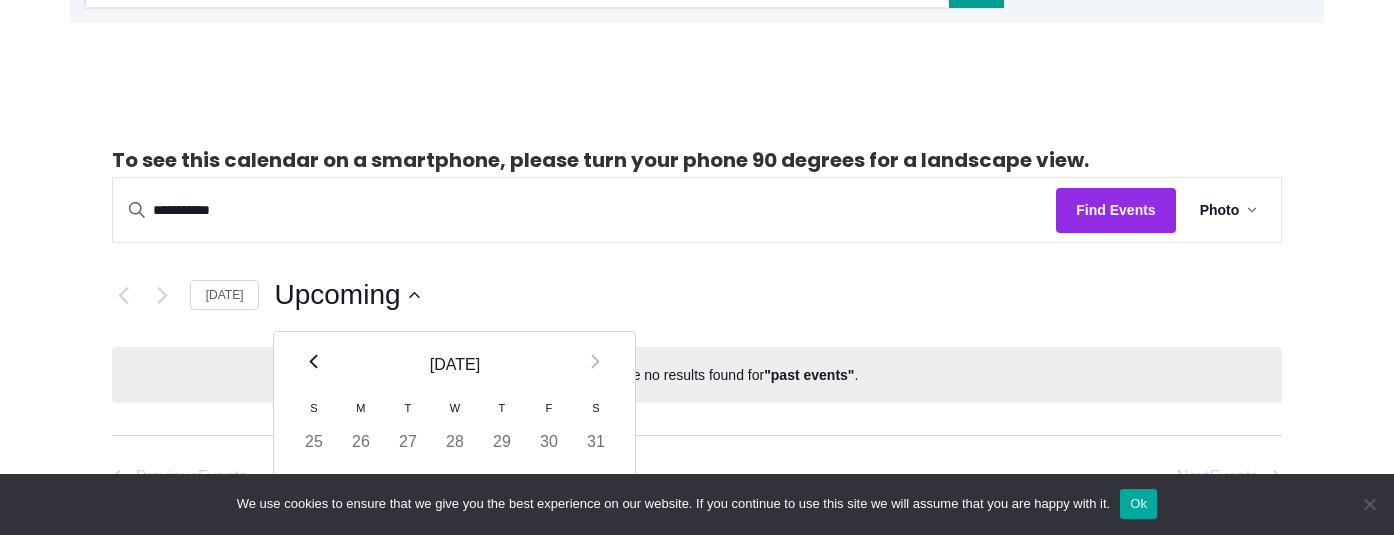 click 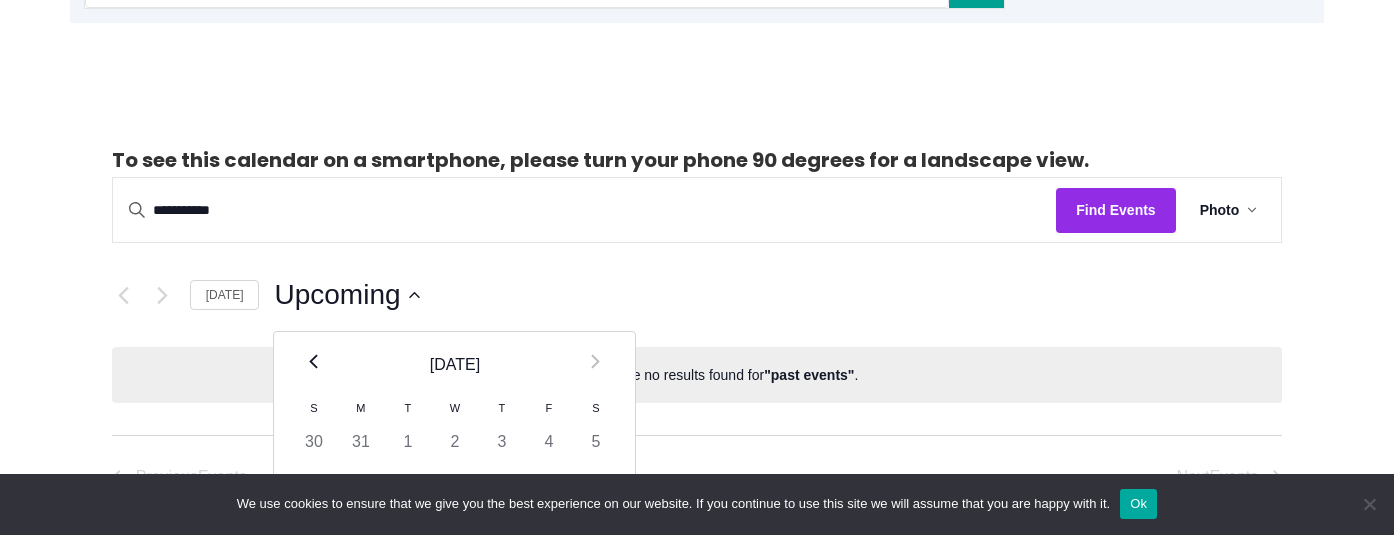 click 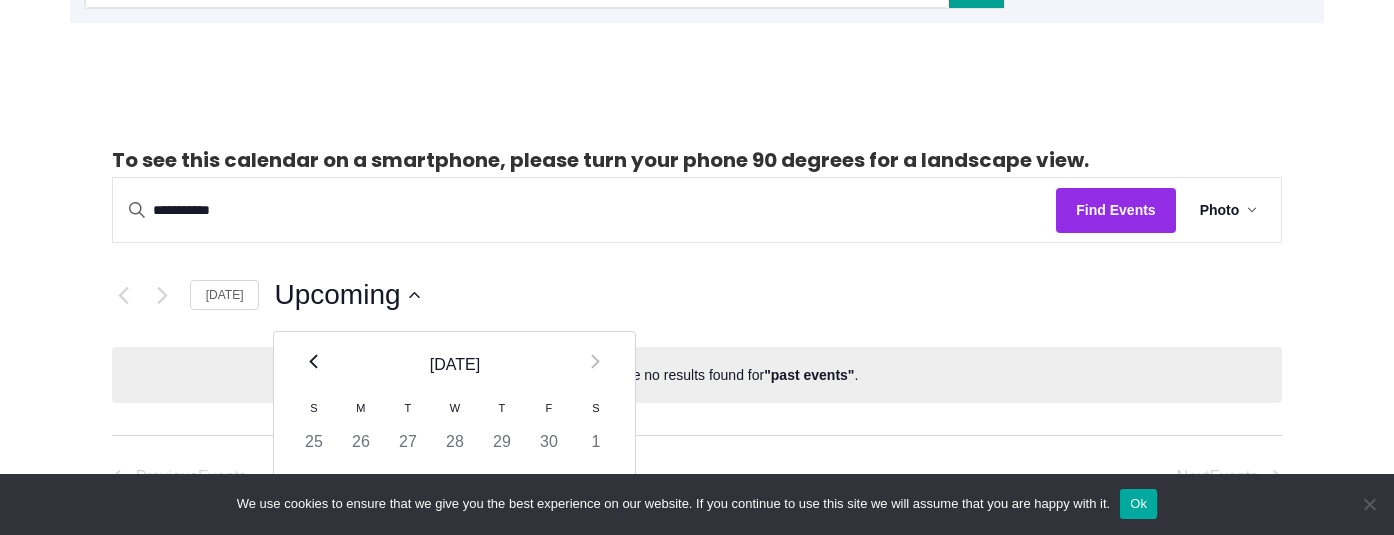 click 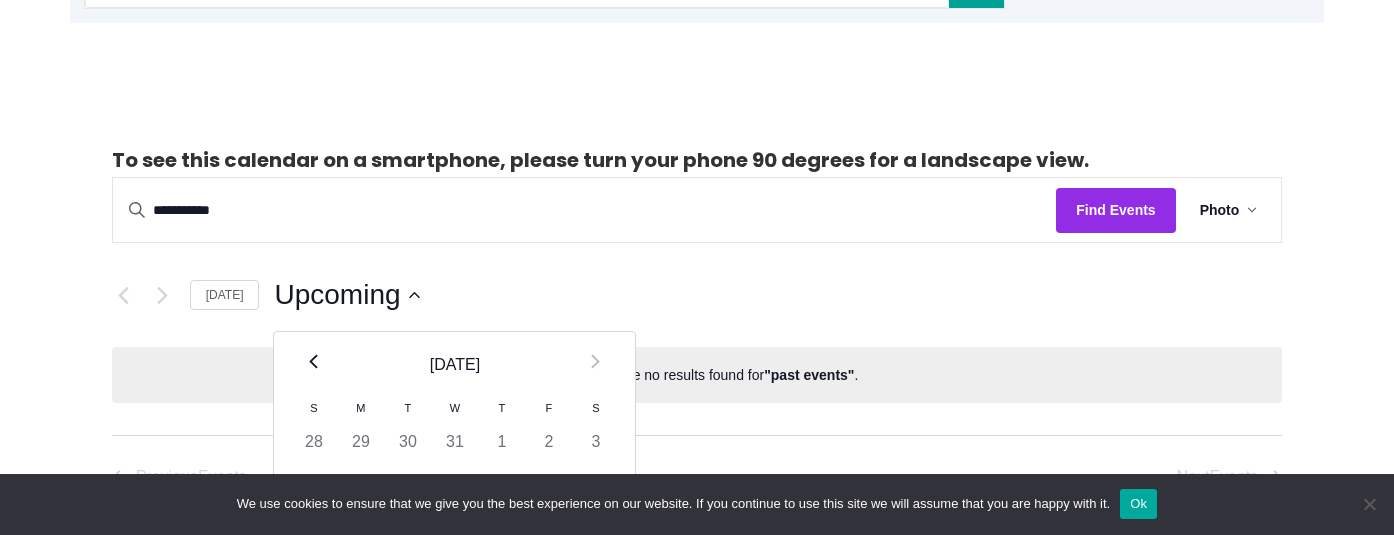 click 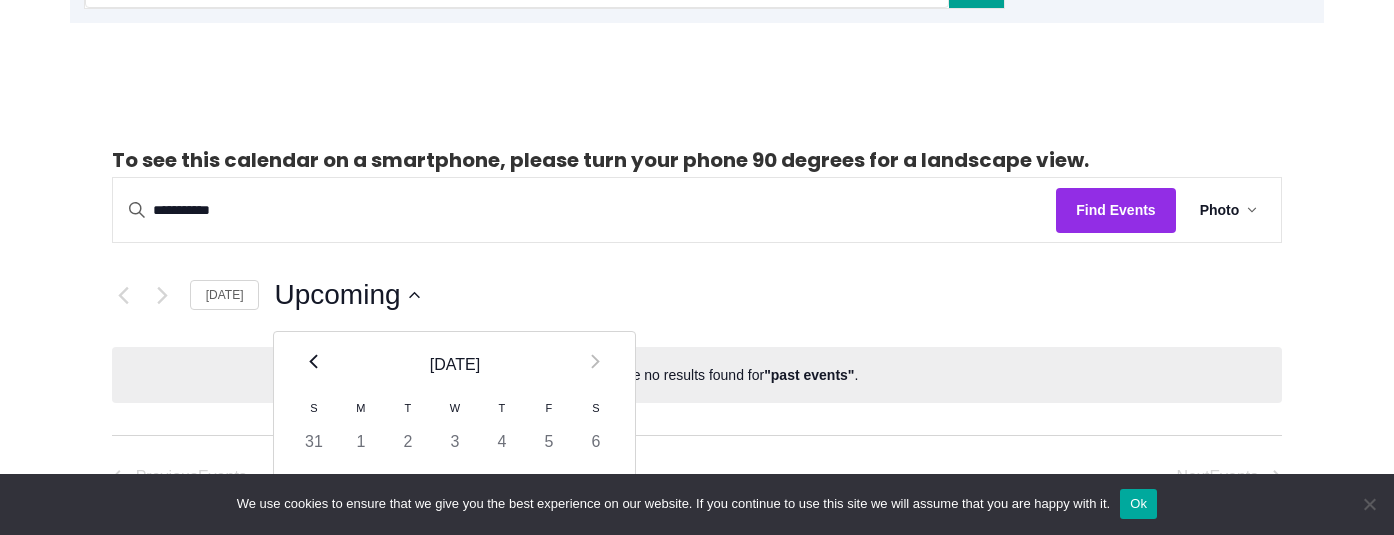 click 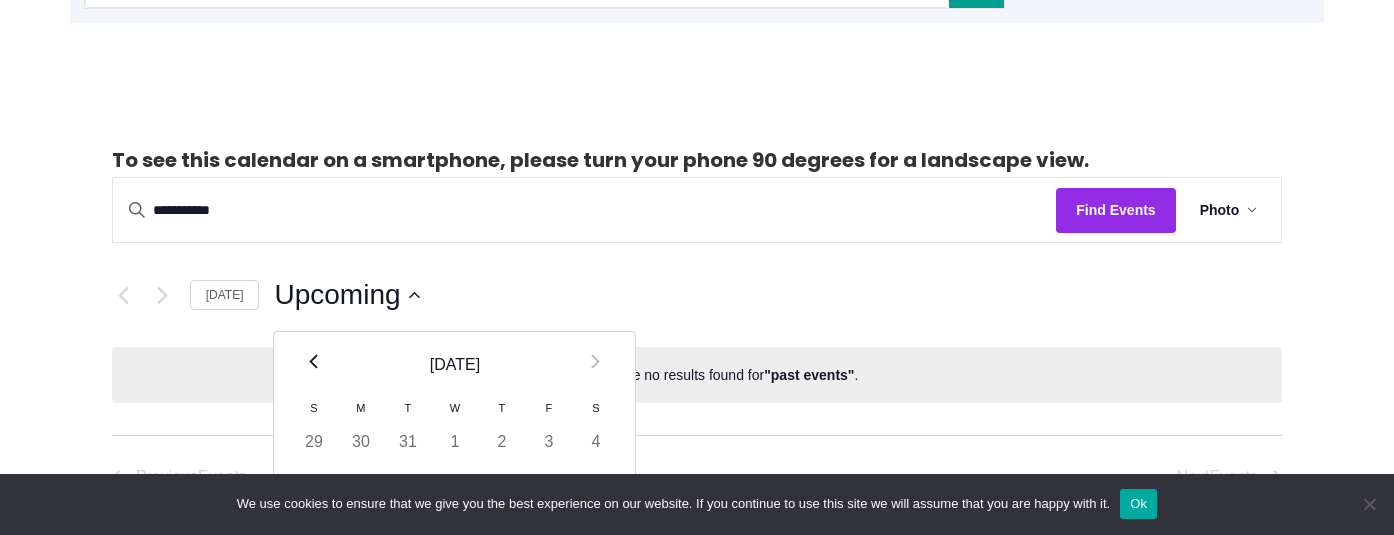 click on "Prev" at bounding box center (313, 365) 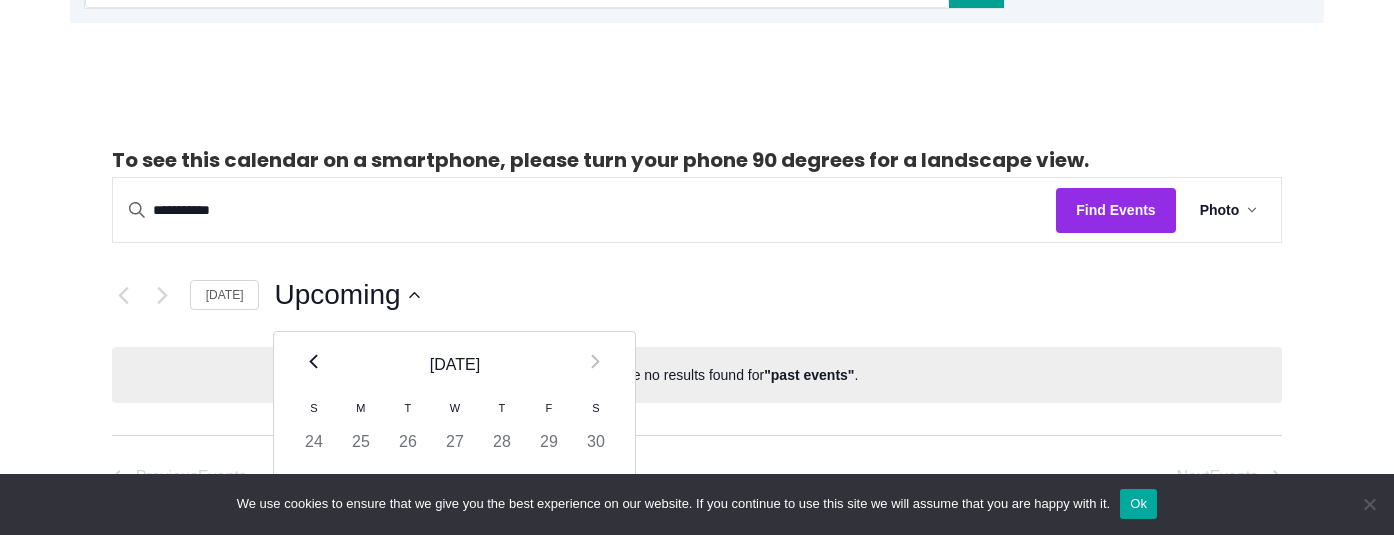 click on "Prev" at bounding box center (313, 365) 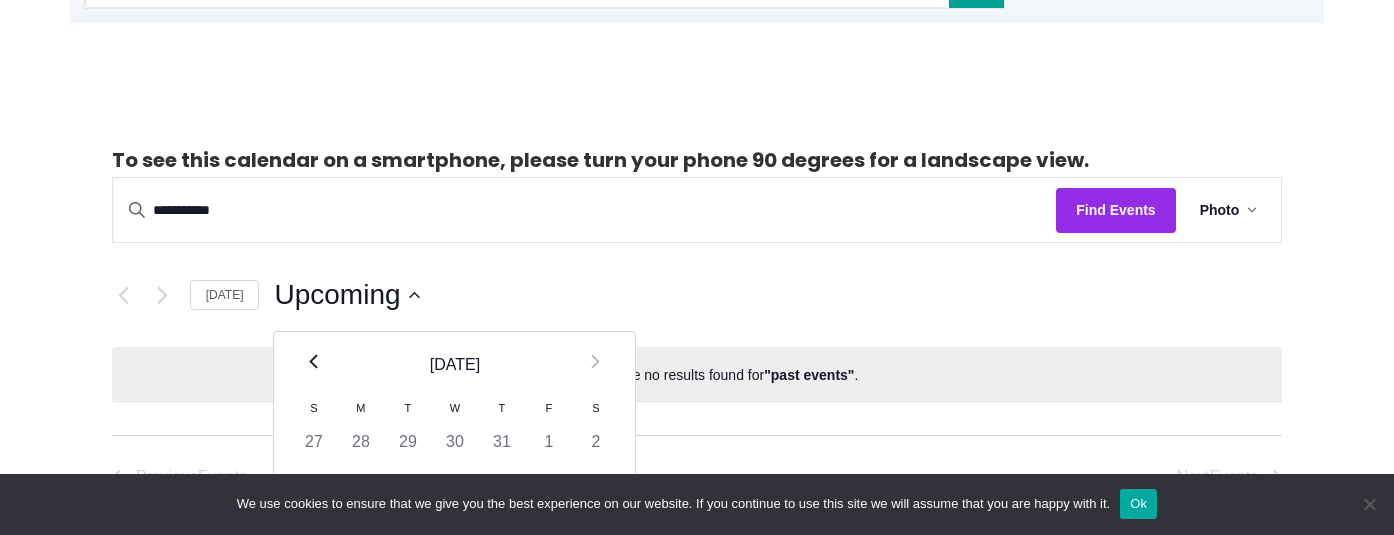 click on "Prev" at bounding box center (313, 365) 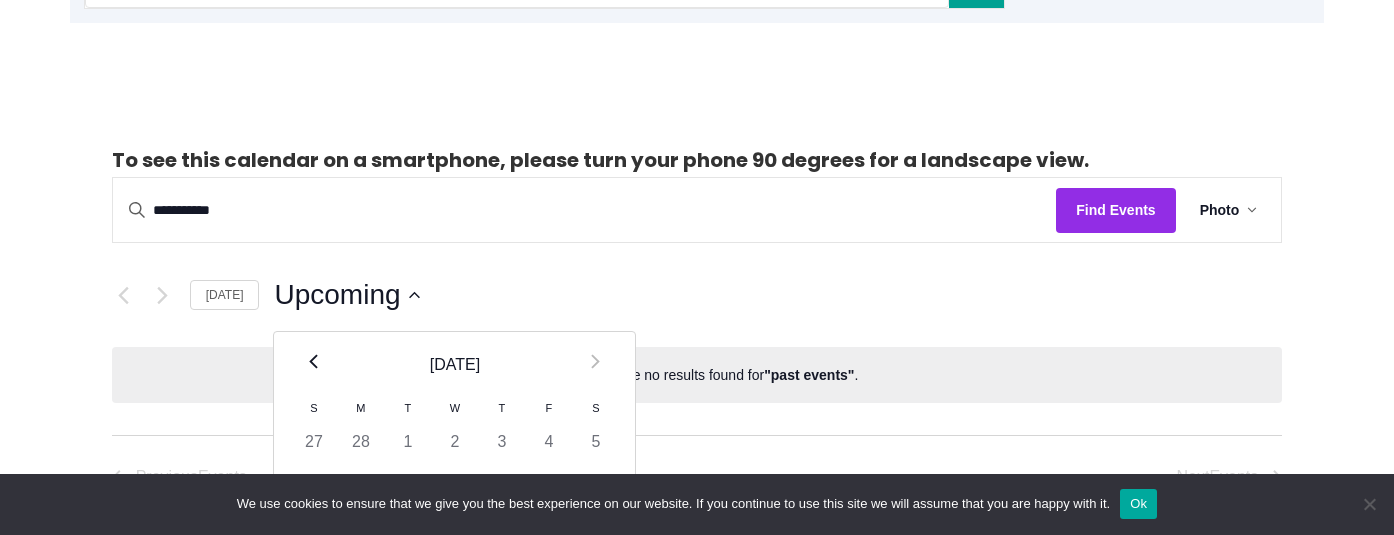 click on "Prev" at bounding box center (313, 365) 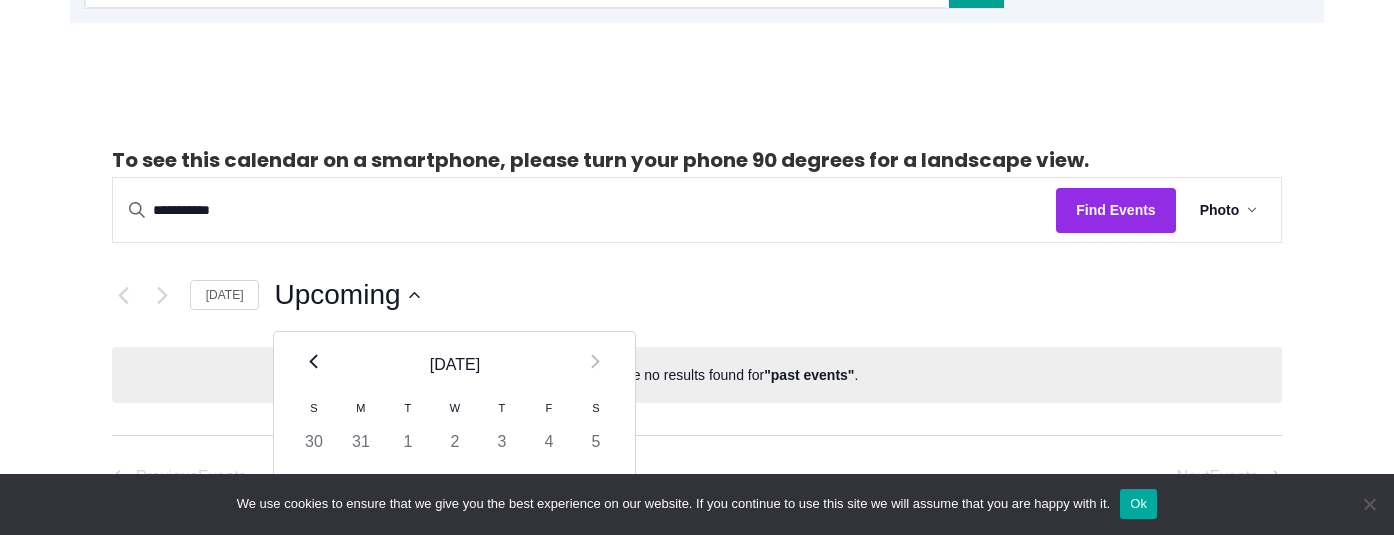 click on "Prev" at bounding box center (313, 365) 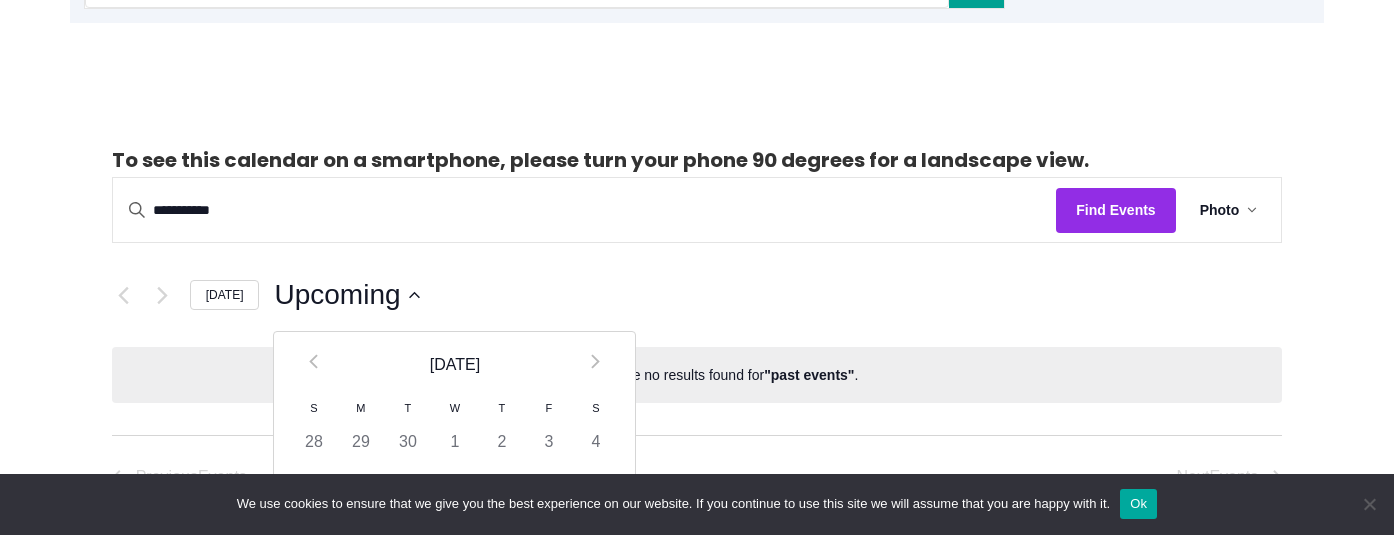 click on "Today" at bounding box center [225, 295] 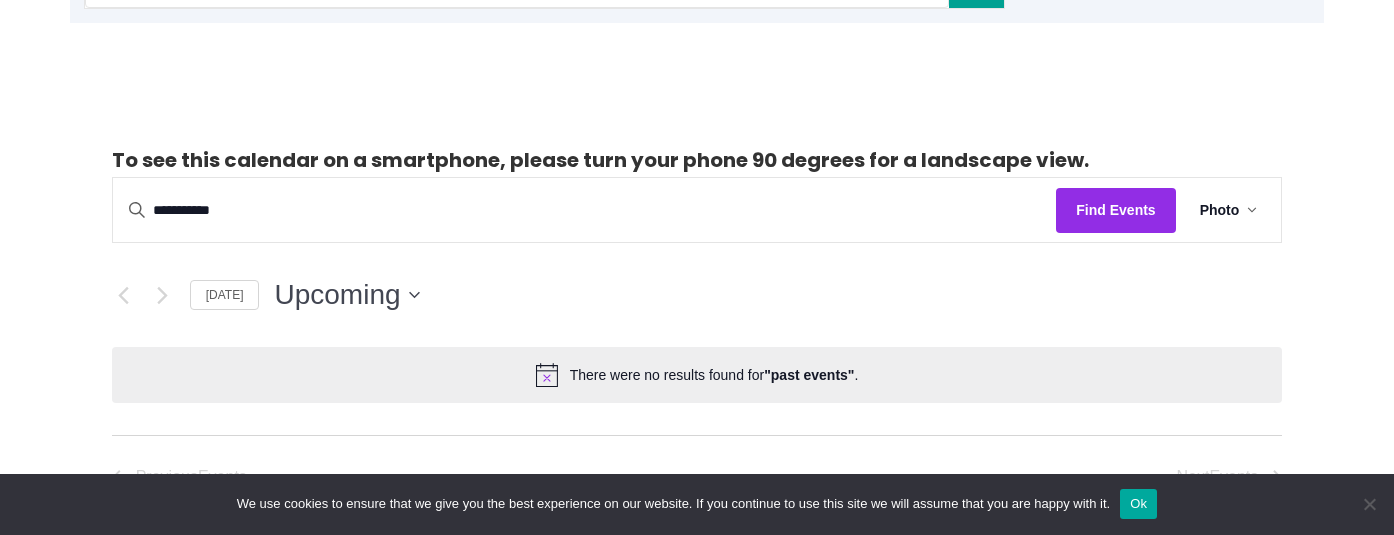 click 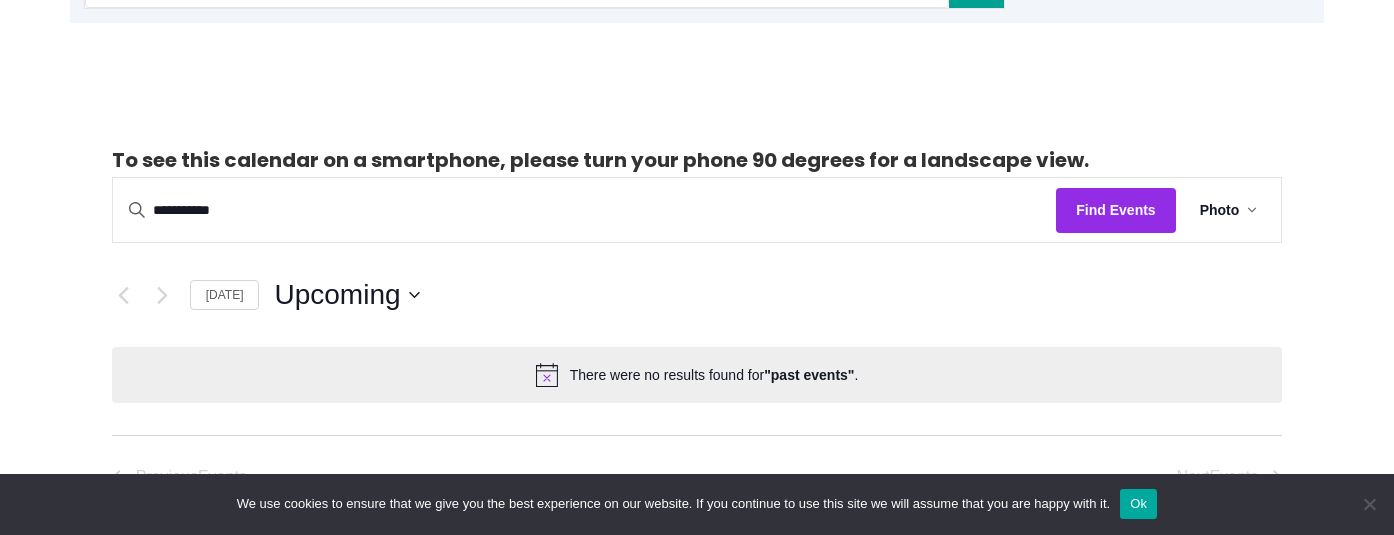 click on "**********" at bounding box center [697, 306] 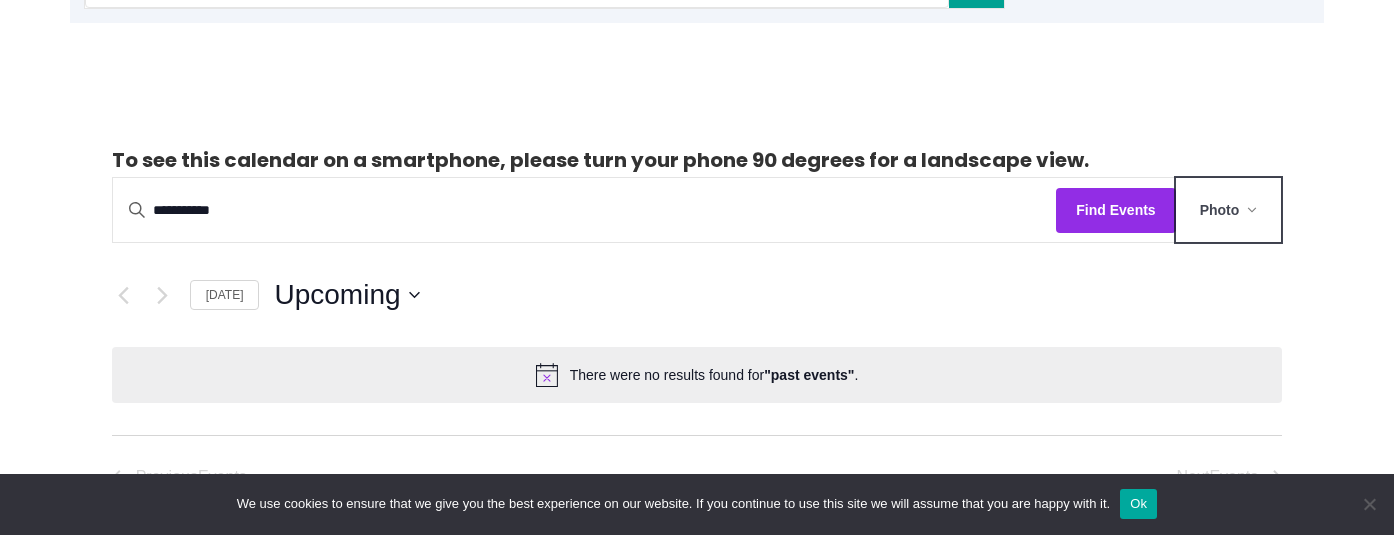 click 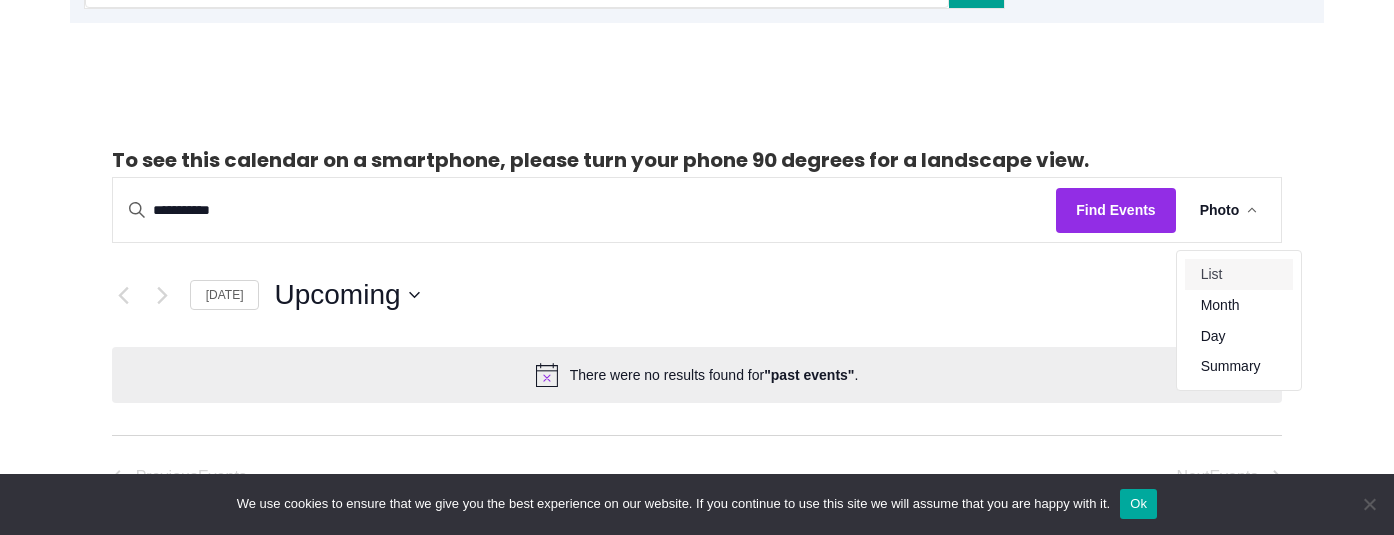 click on "List" at bounding box center (1231, 274) 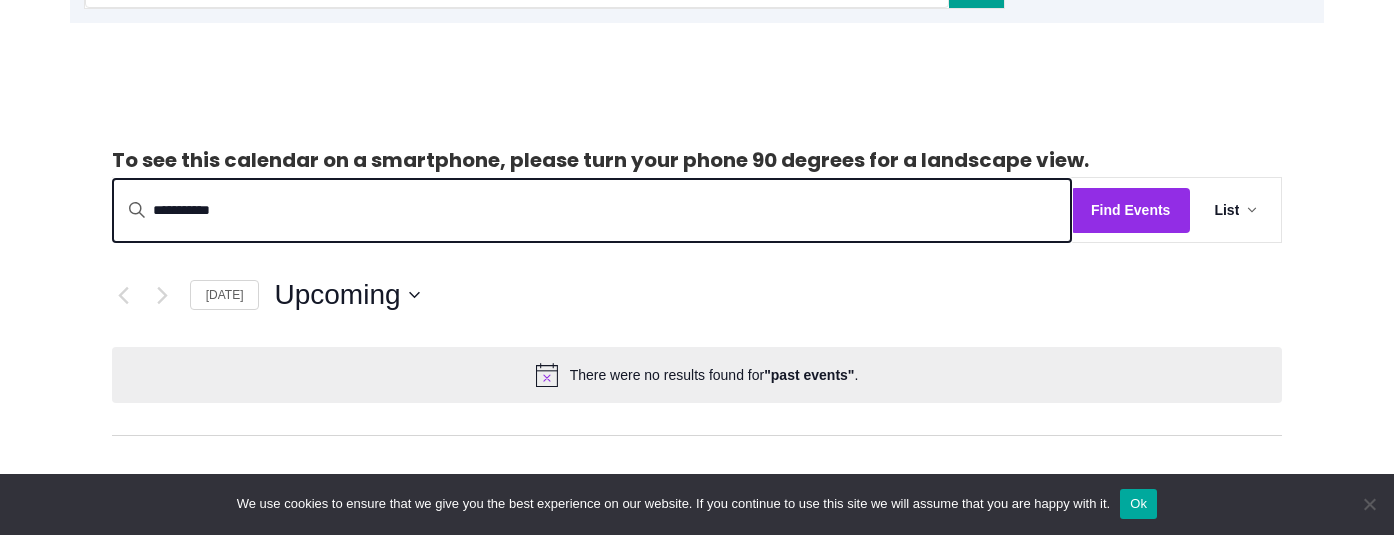 click on "**********" at bounding box center (592, 210) 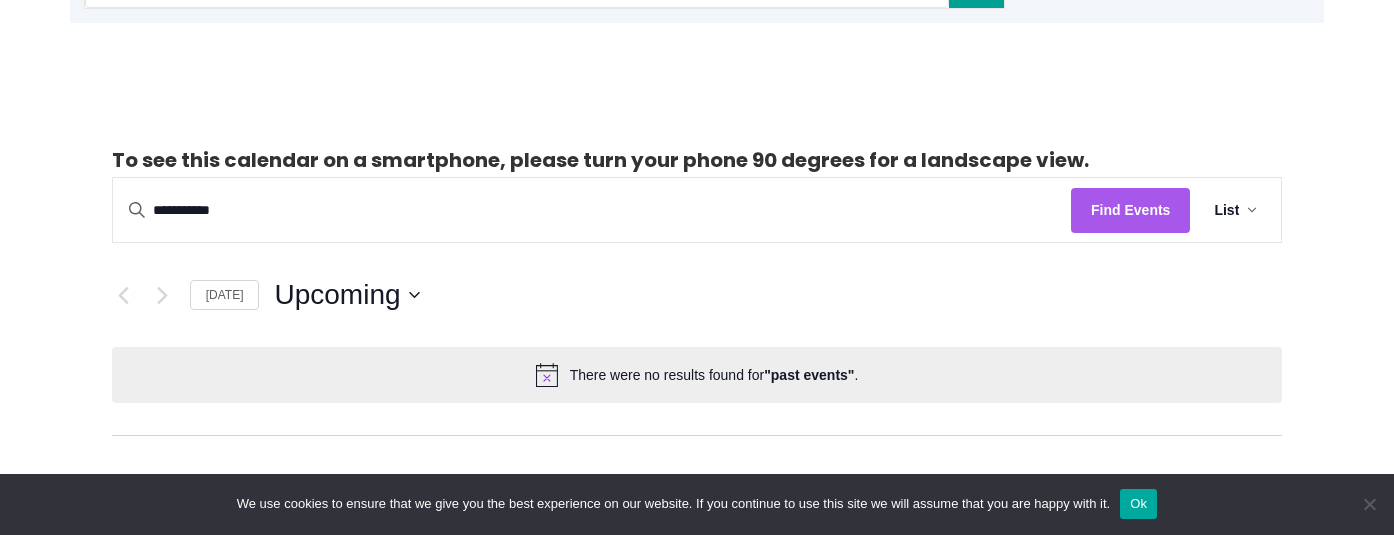 click on "Find Events" at bounding box center (1130, 210) 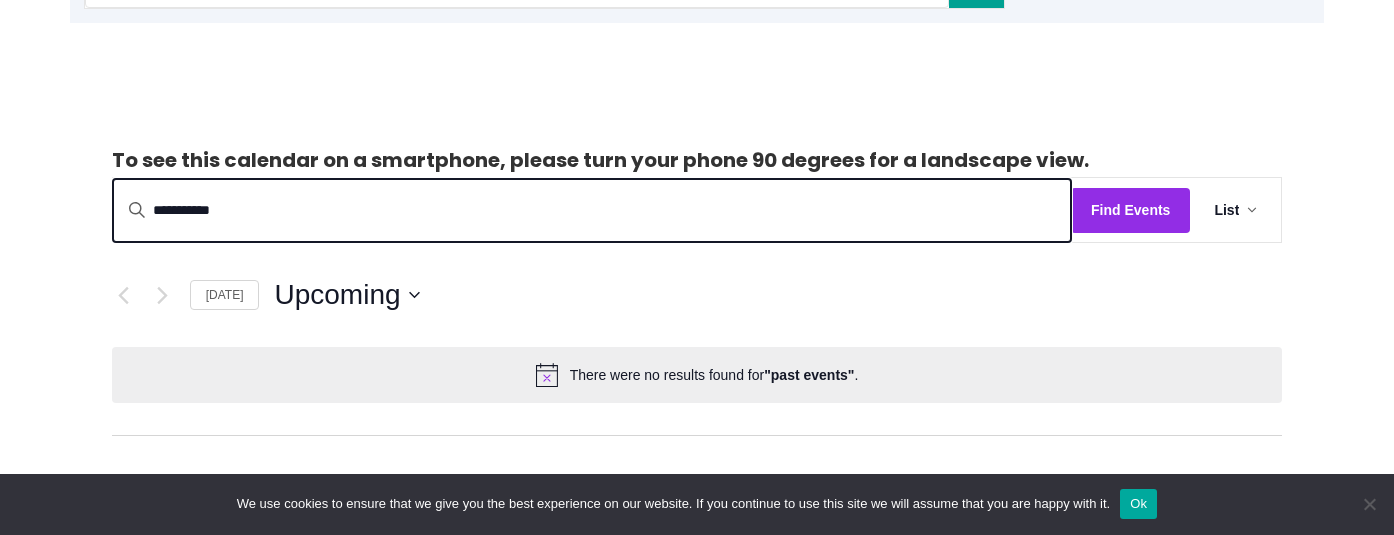 drag, startPoint x: 229, startPoint y: 213, endPoint x: 78, endPoint y: 215, distance: 151.01324 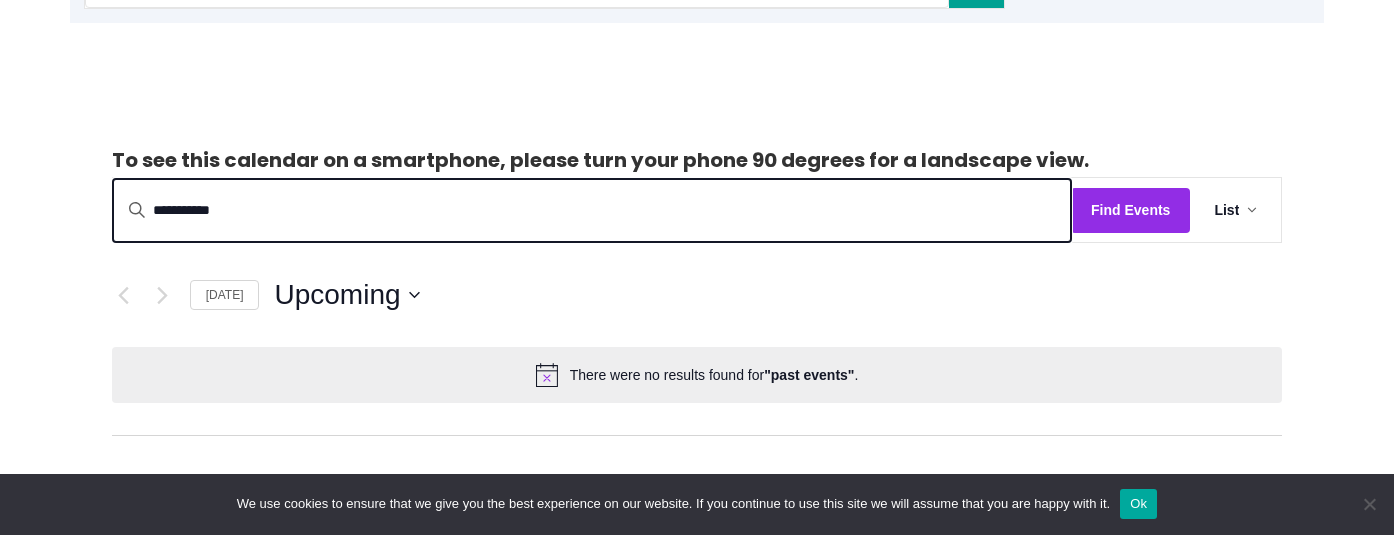 click on "**********" at bounding box center [697, 405] 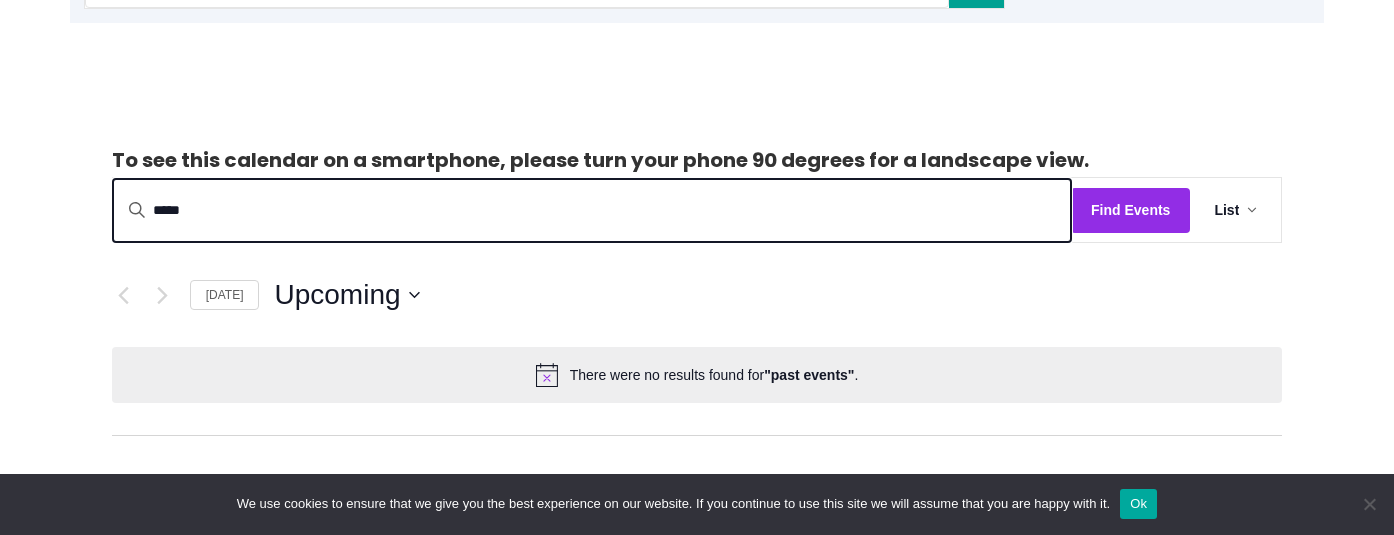 type on "*****" 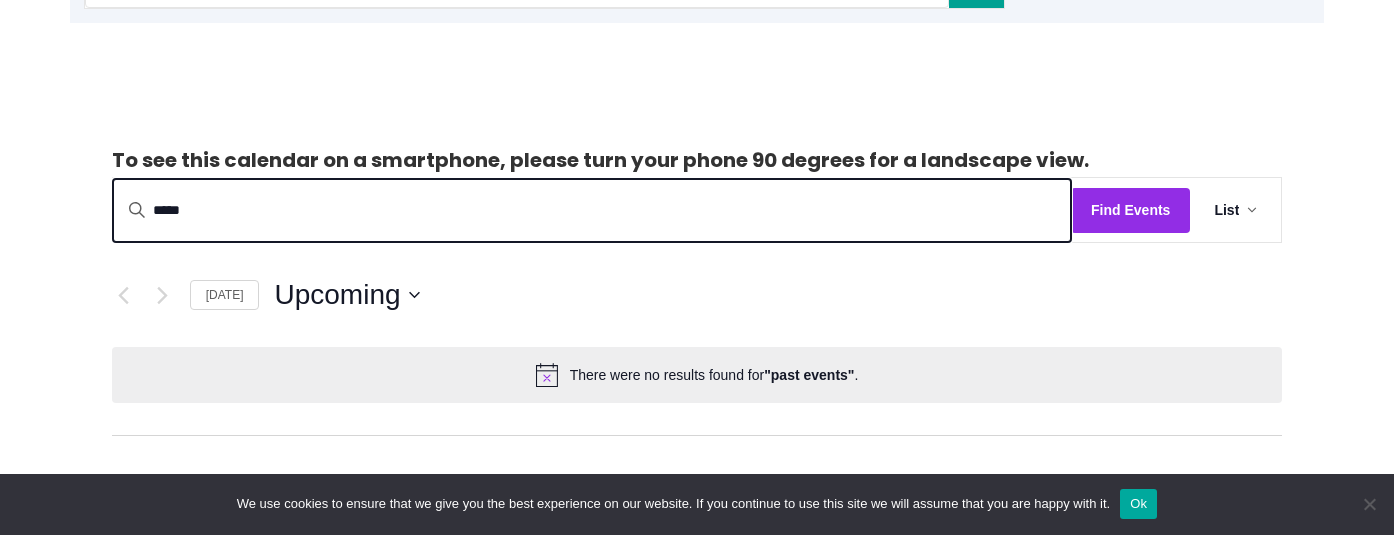 click on "Find Events" at bounding box center (1130, 210) 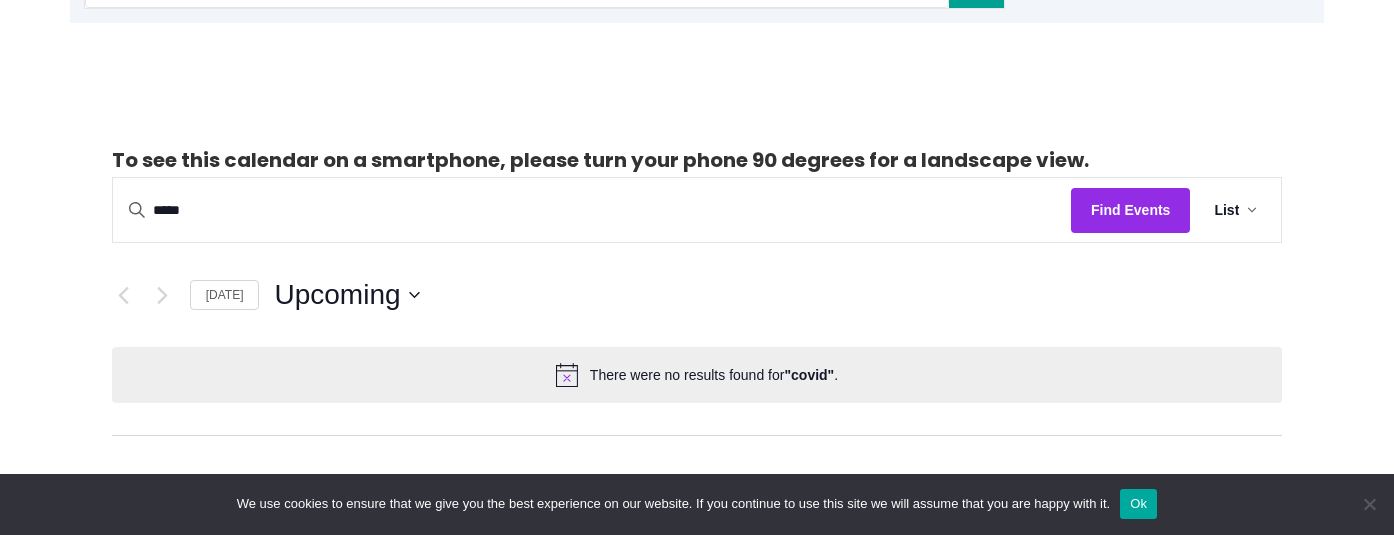 click on "Find Events" at bounding box center (1130, 210) 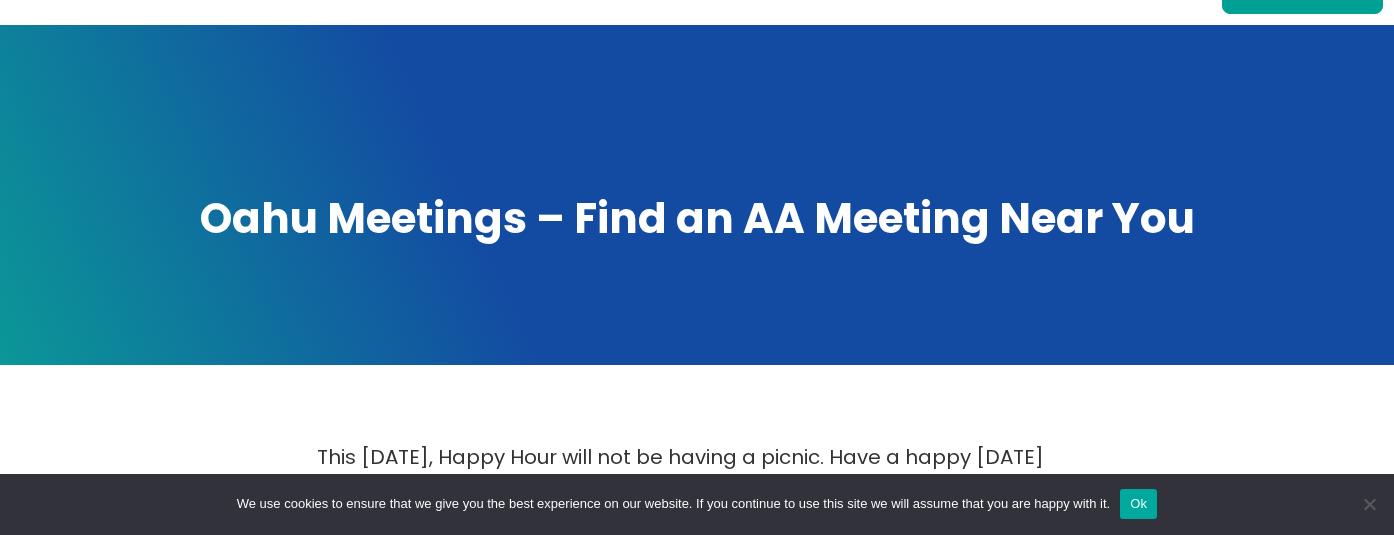 scroll, scrollTop: 0, scrollLeft: 0, axis: both 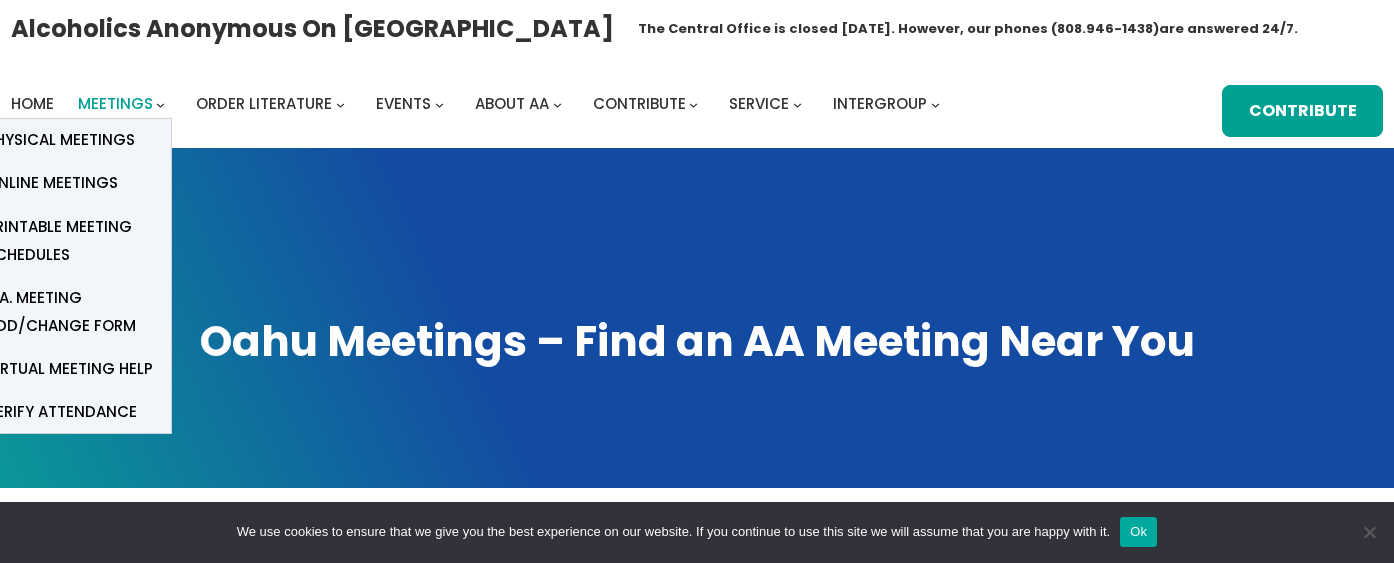 click on "Meetings" at bounding box center (115, 103) 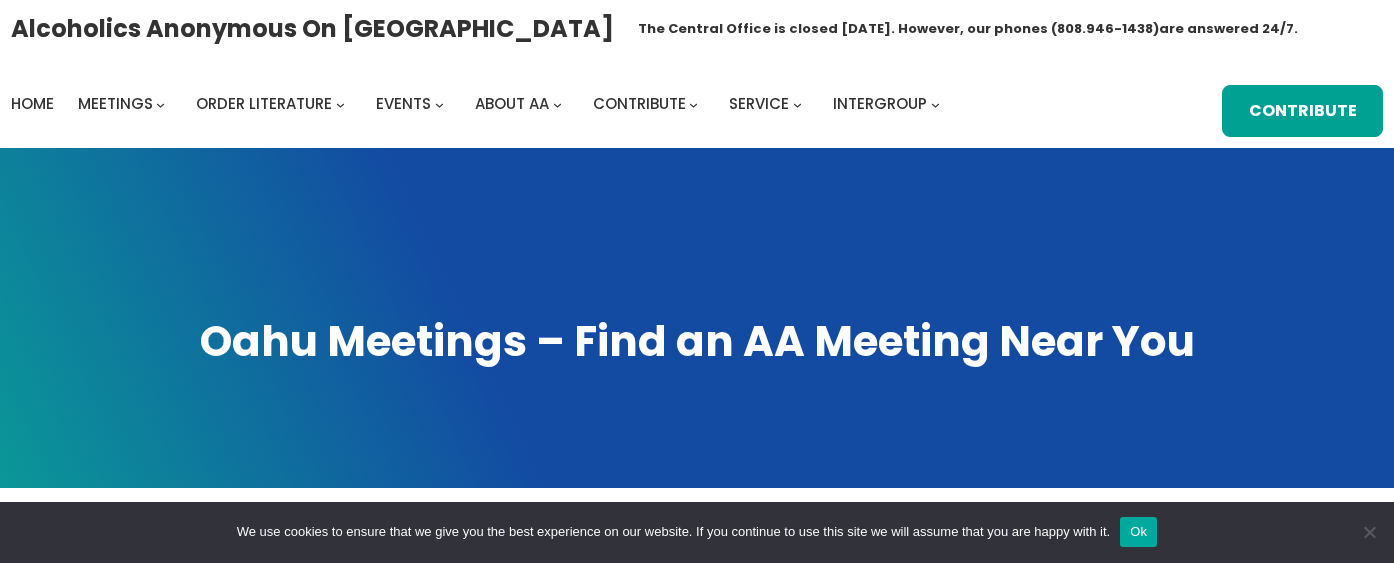scroll, scrollTop: 0, scrollLeft: 0, axis: both 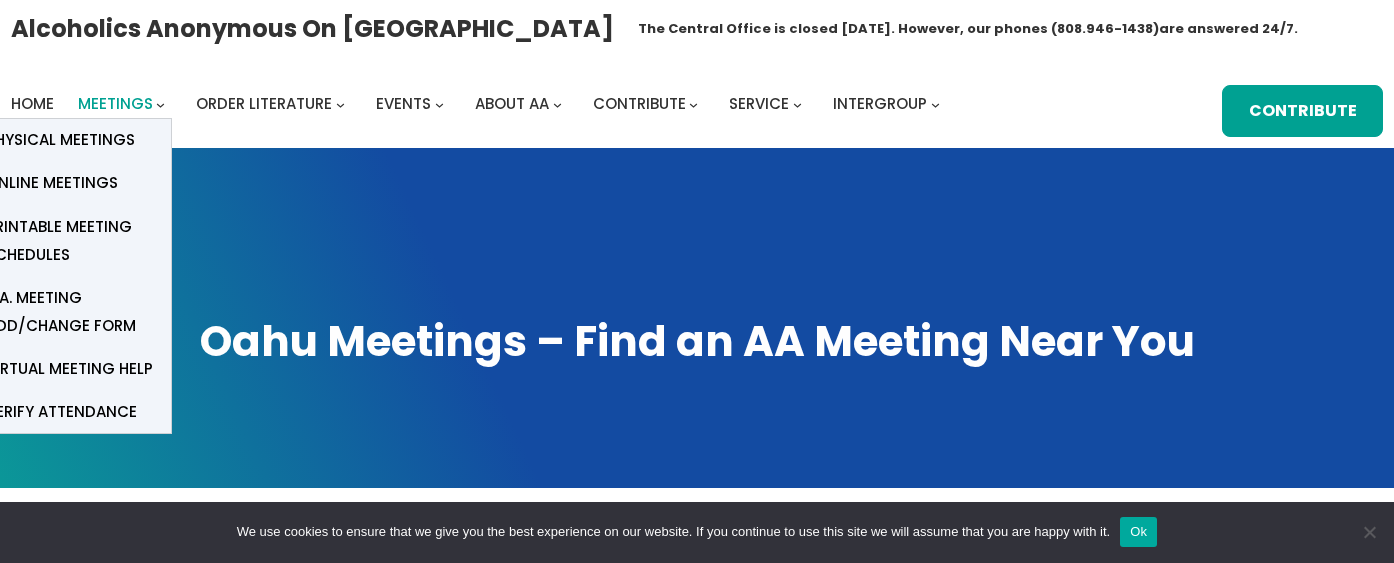 click on "Meetings" at bounding box center (115, 103) 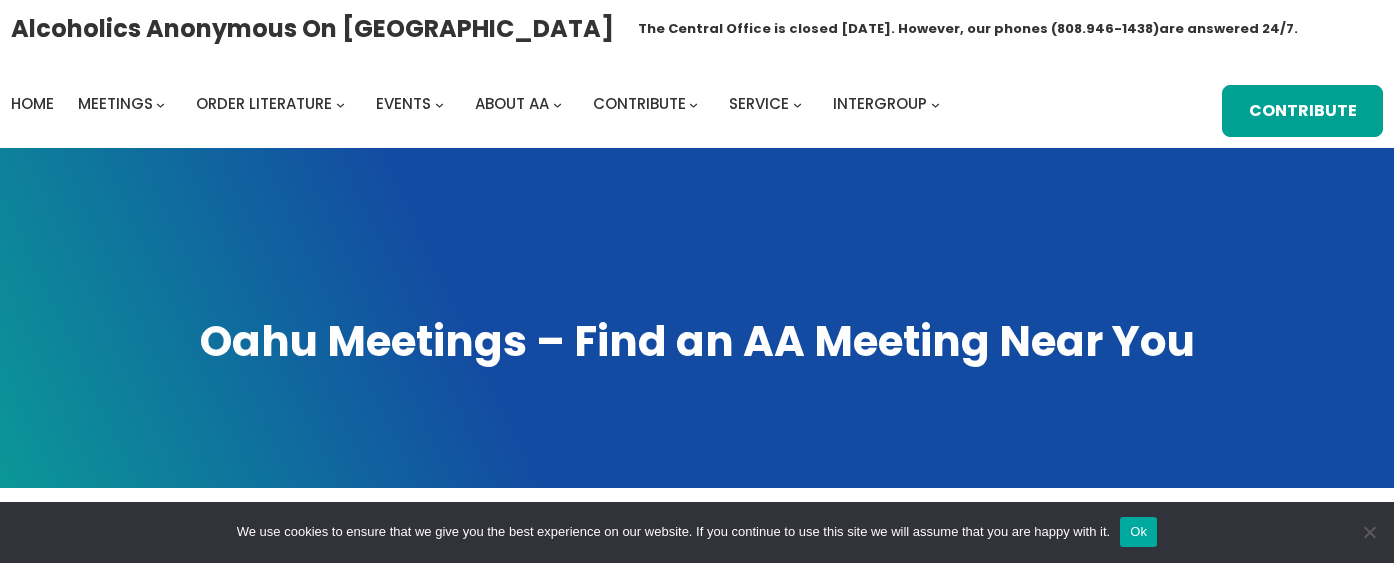 scroll, scrollTop: 0, scrollLeft: 0, axis: both 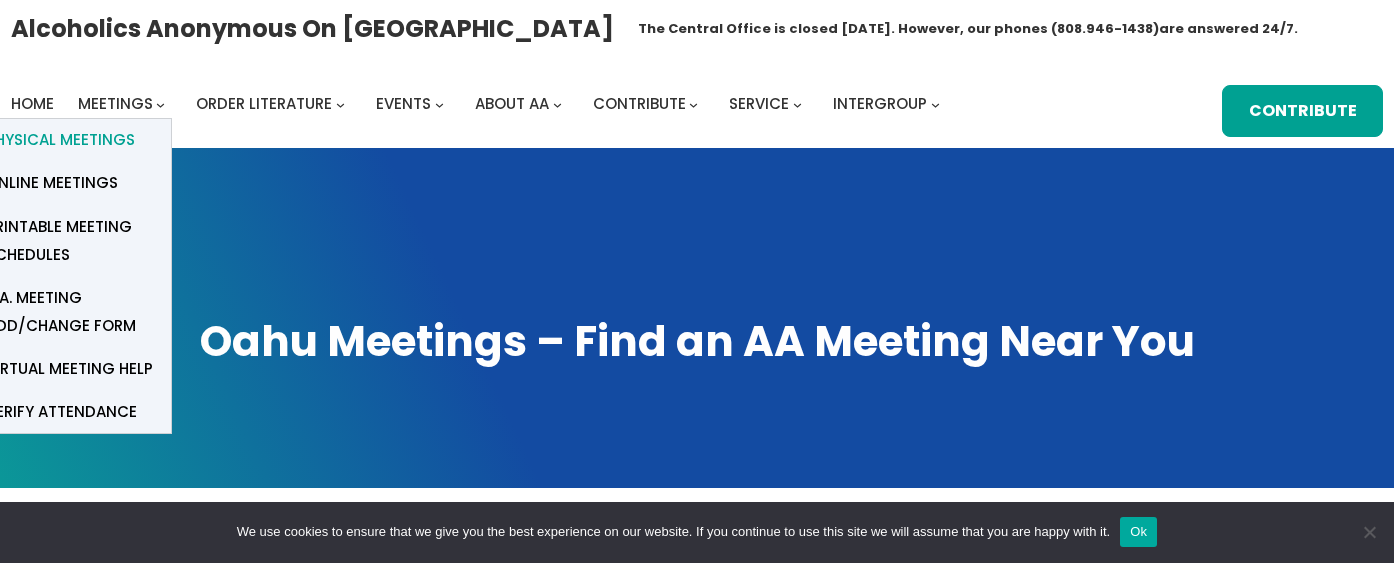 click on "Physical Meetings" at bounding box center [60, 140] 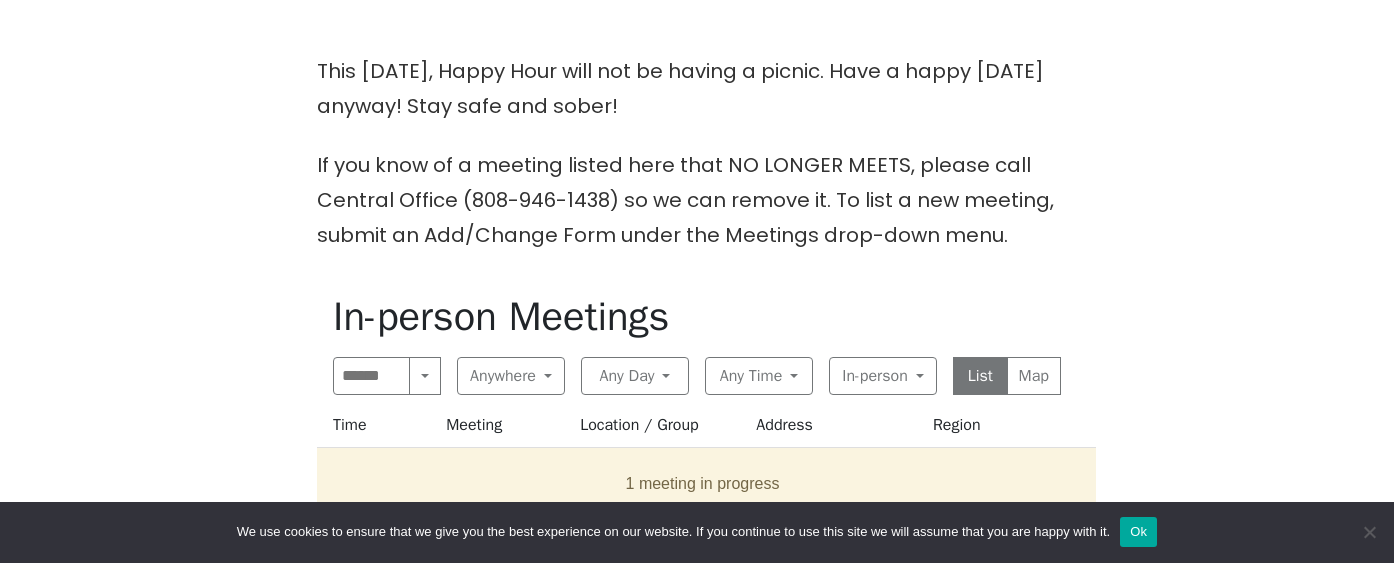 scroll, scrollTop: 637, scrollLeft: 0, axis: vertical 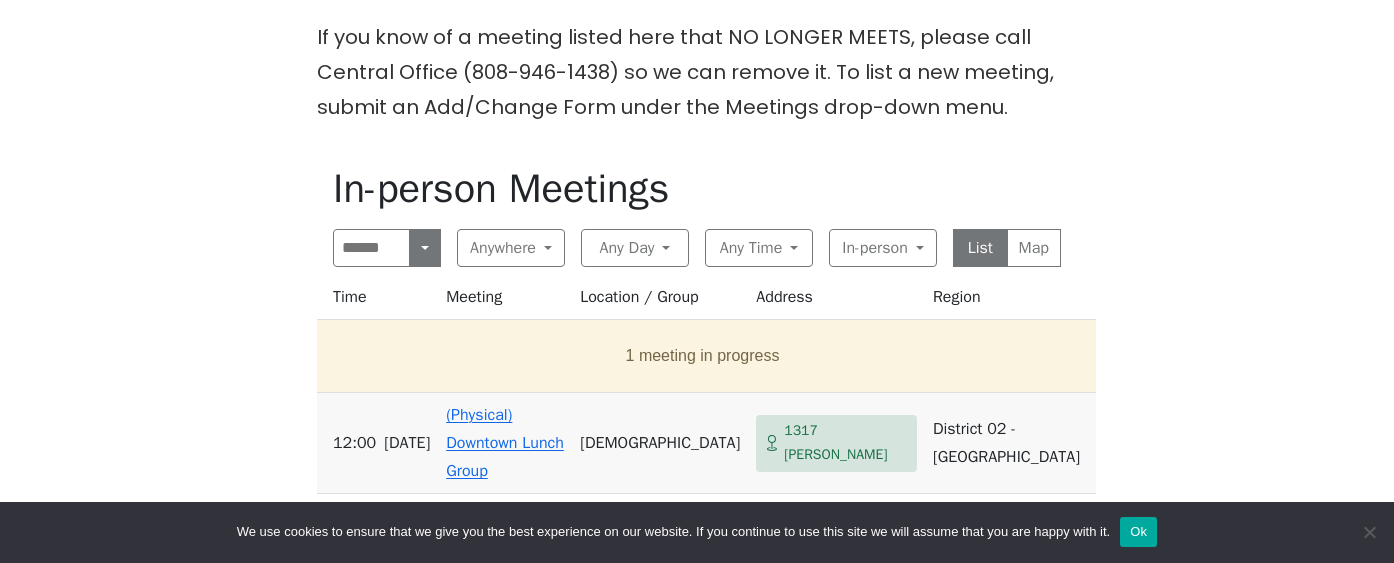 click at bounding box center (425, 248) 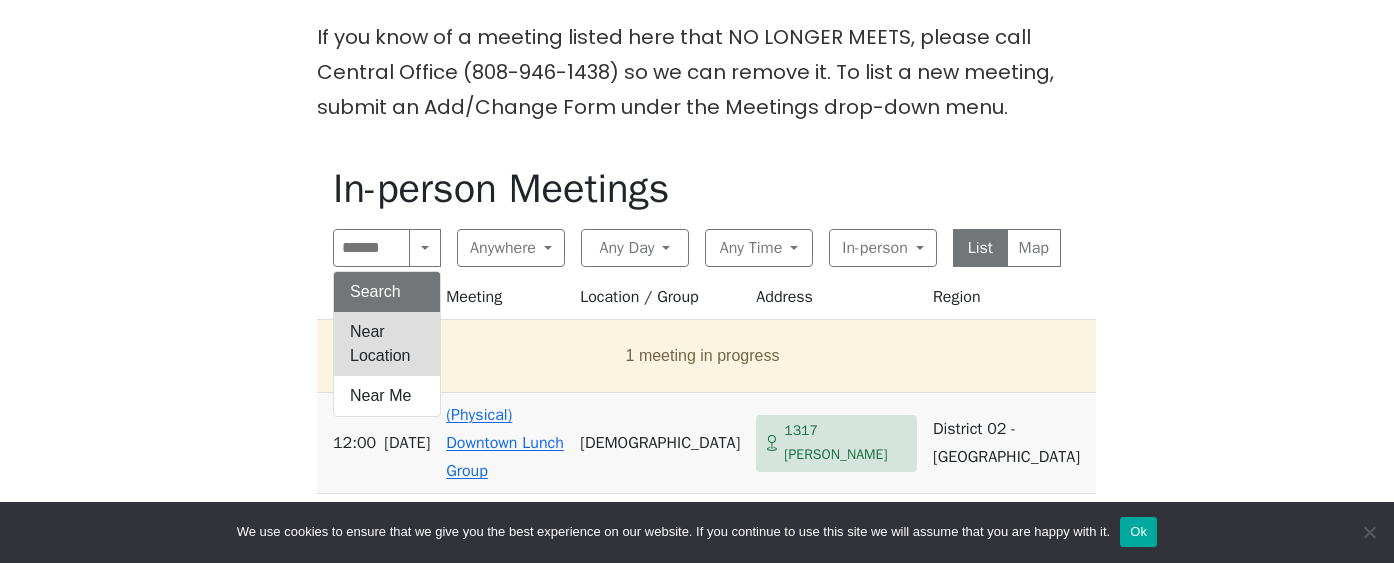 click on "Near Location" at bounding box center [387, 344] 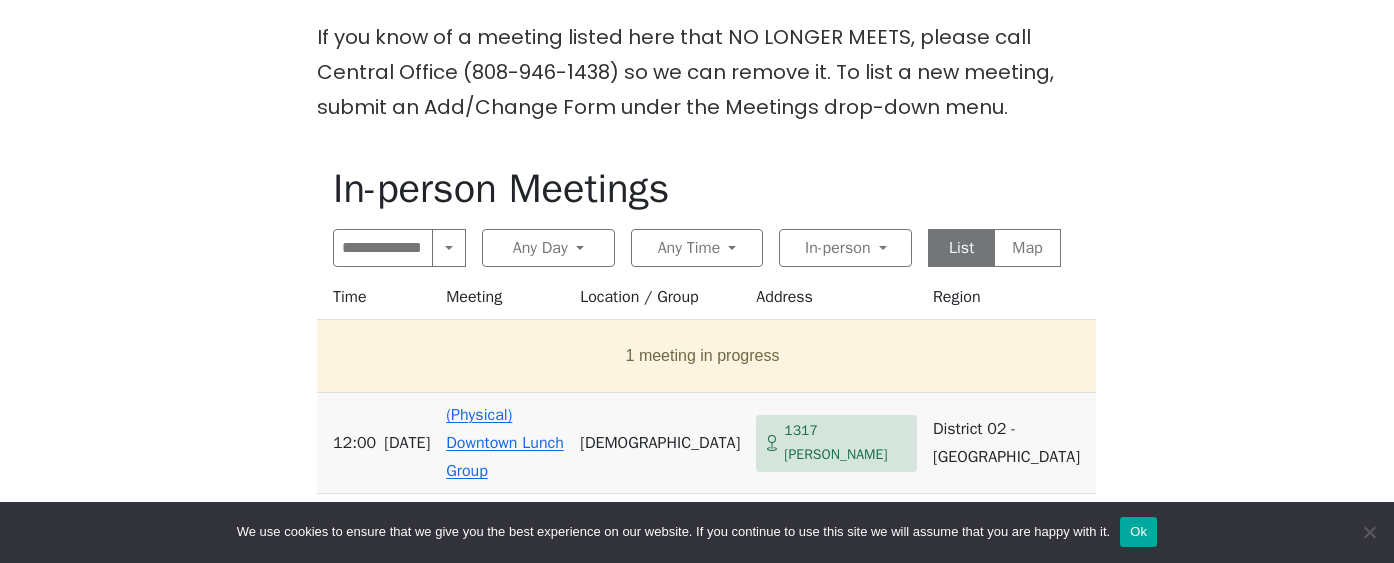 click on "List" at bounding box center (961, 248) 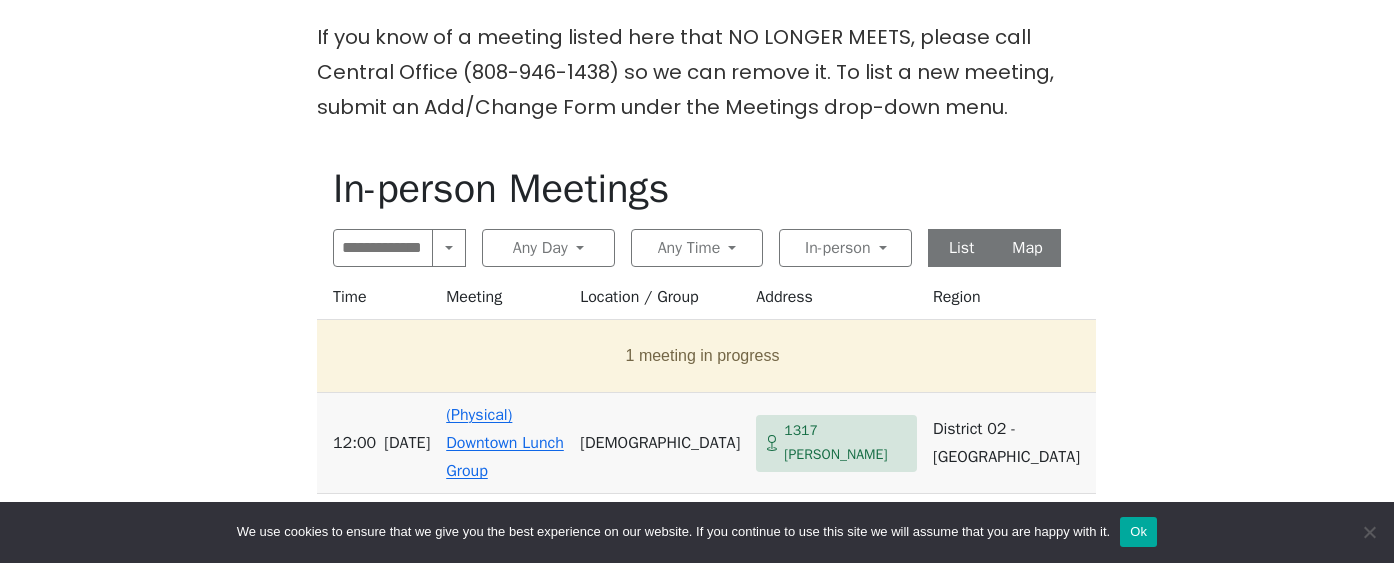 click on "Map" at bounding box center (1027, 248) 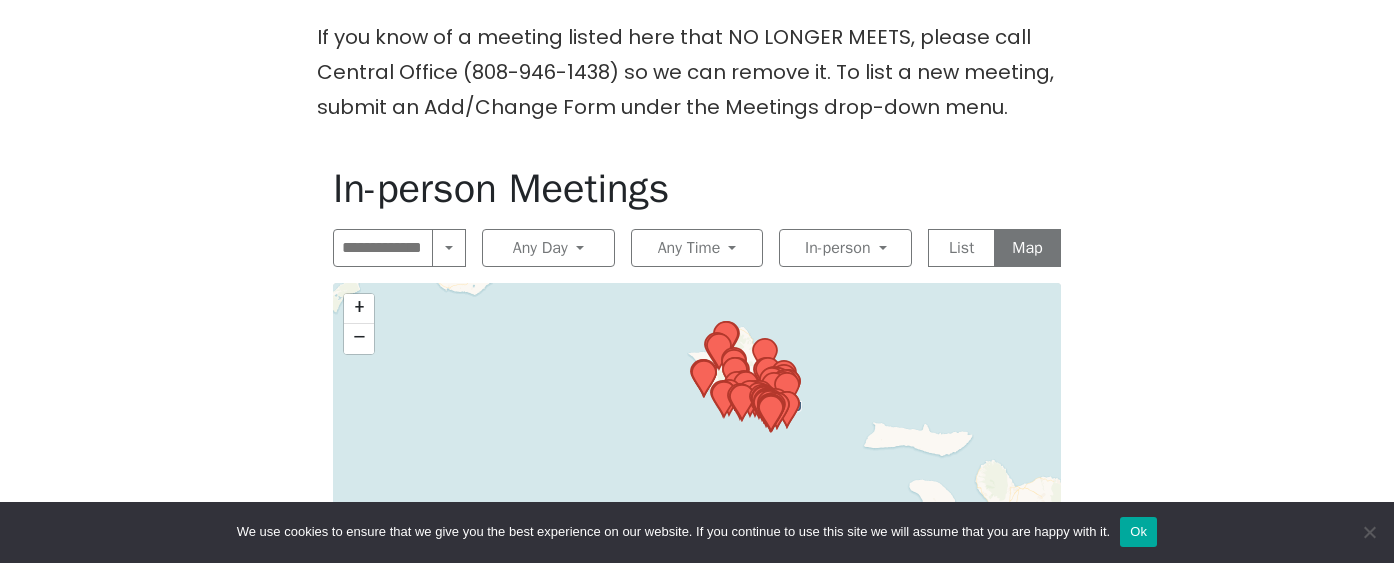 click 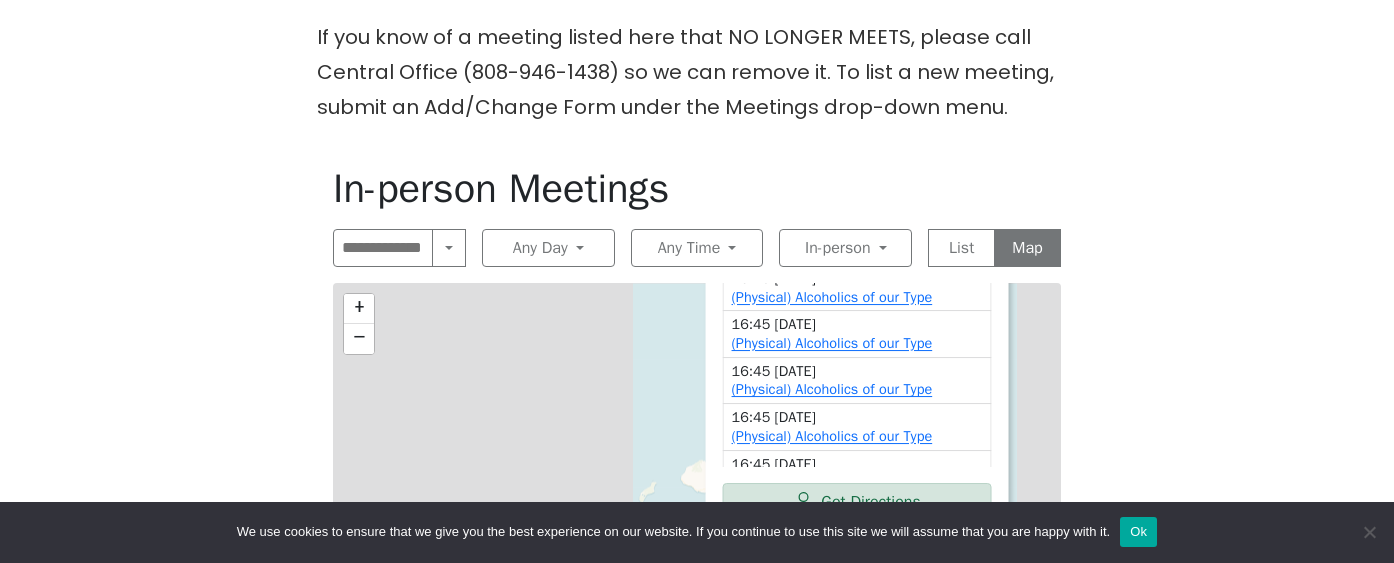 scroll, scrollTop: 642, scrollLeft: 0, axis: vertical 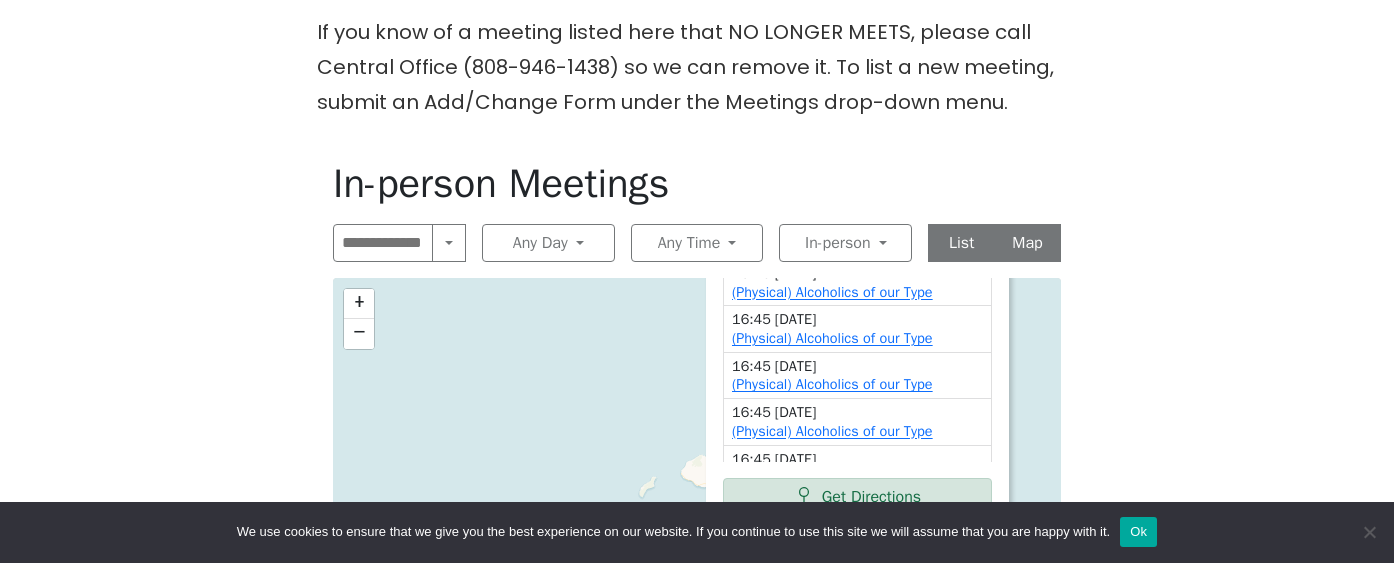 click on "List" at bounding box center [961, 243] 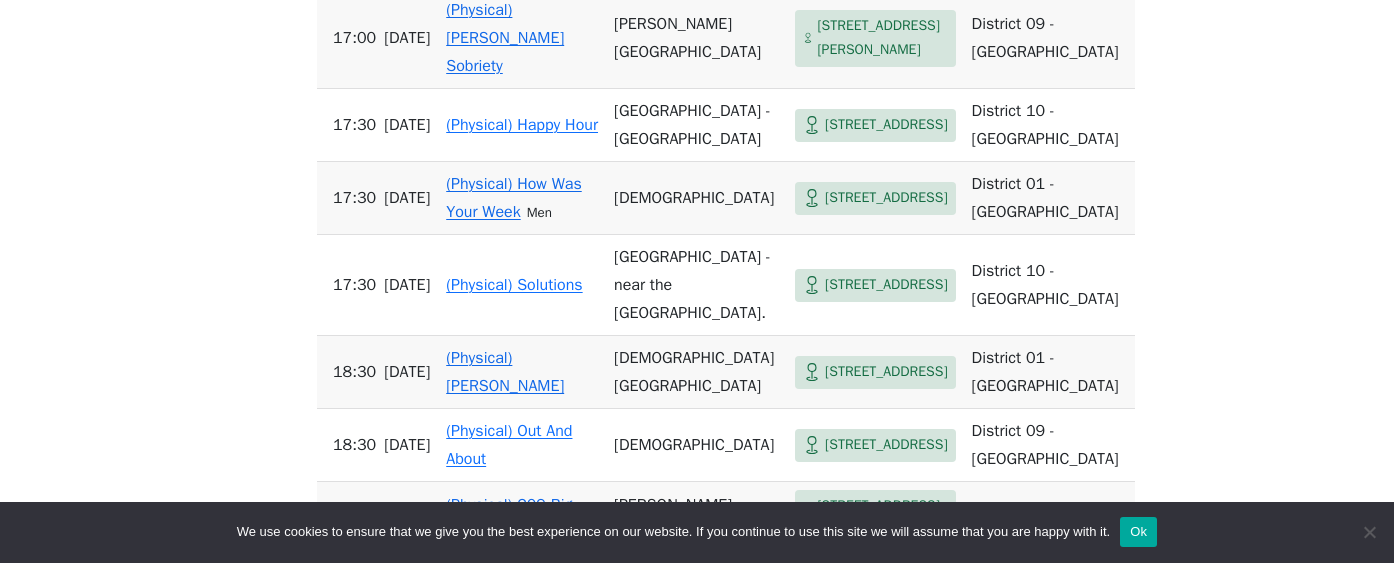 scroll, scrollTop: 6163, scrollLeft: 0, axis: vertical 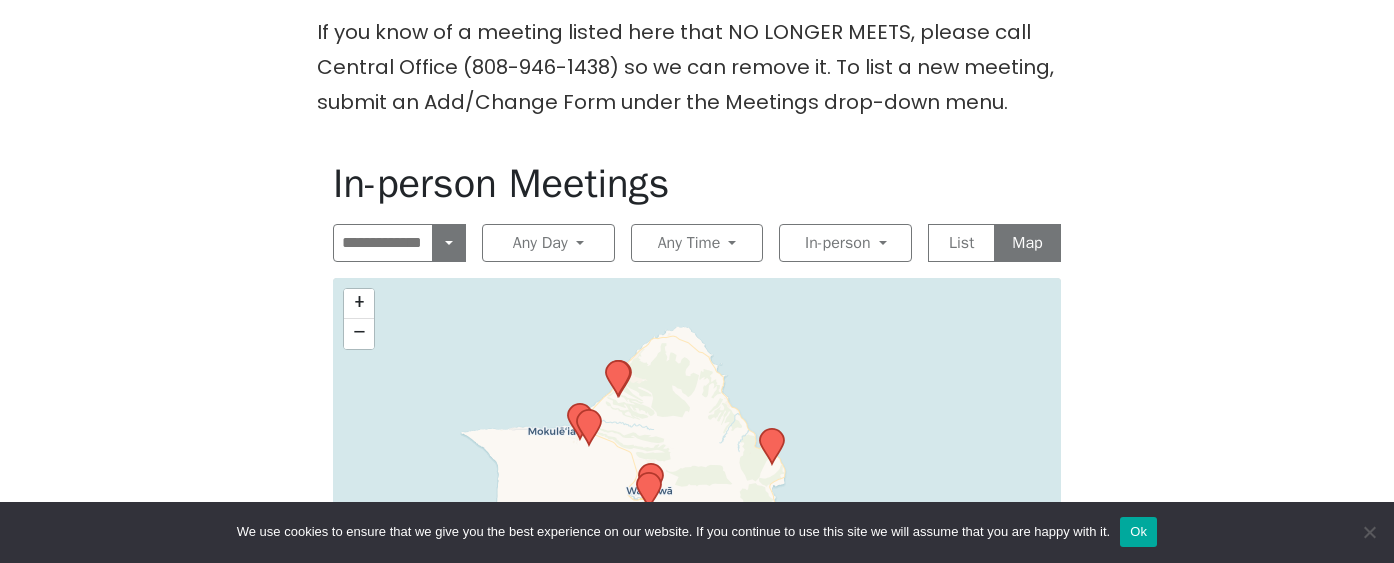click at bounding box center (449, 243) 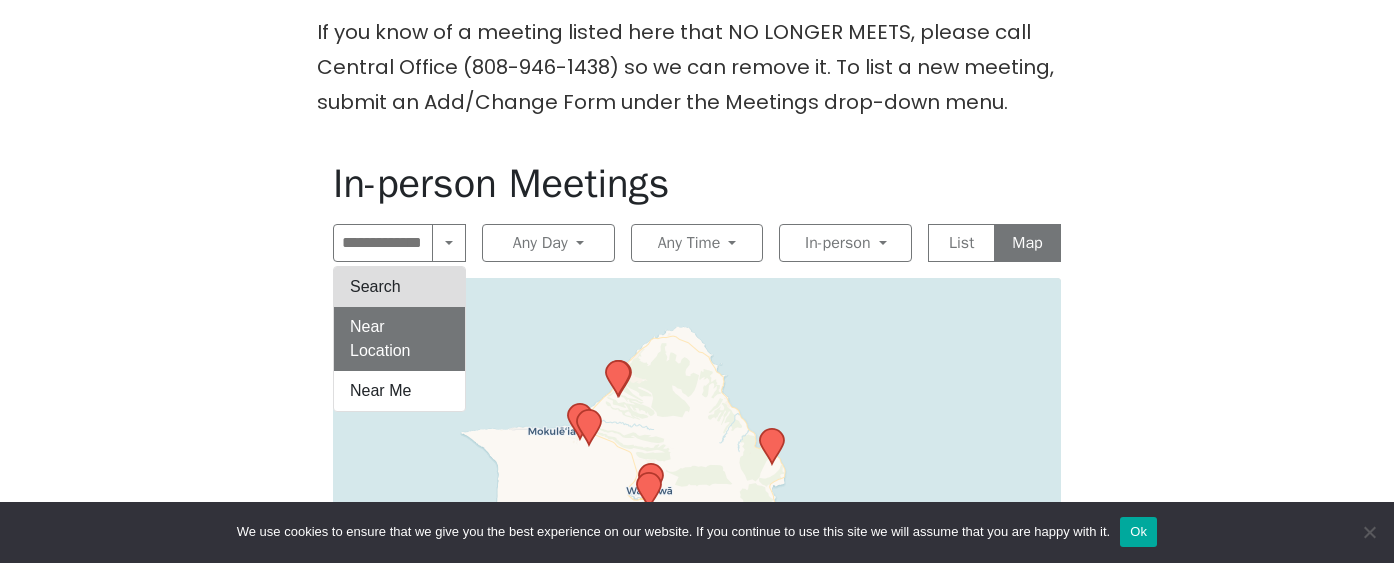 click on "Search" at bounding box center (399, 287) 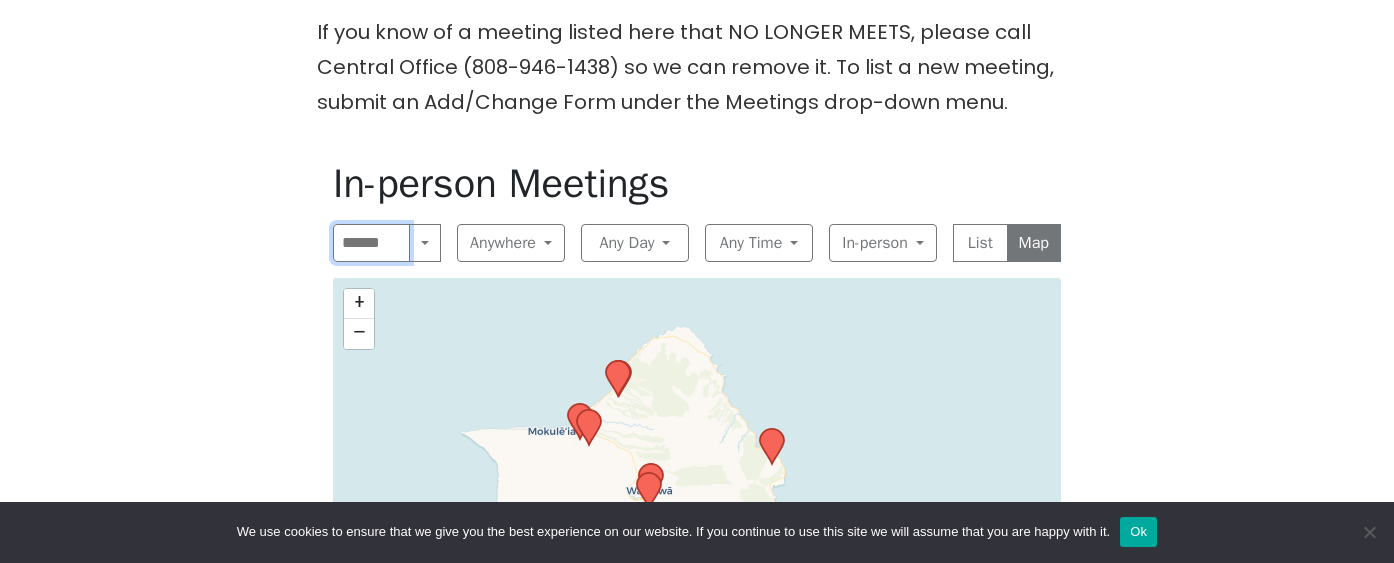 click at bounding box center (371, 243) 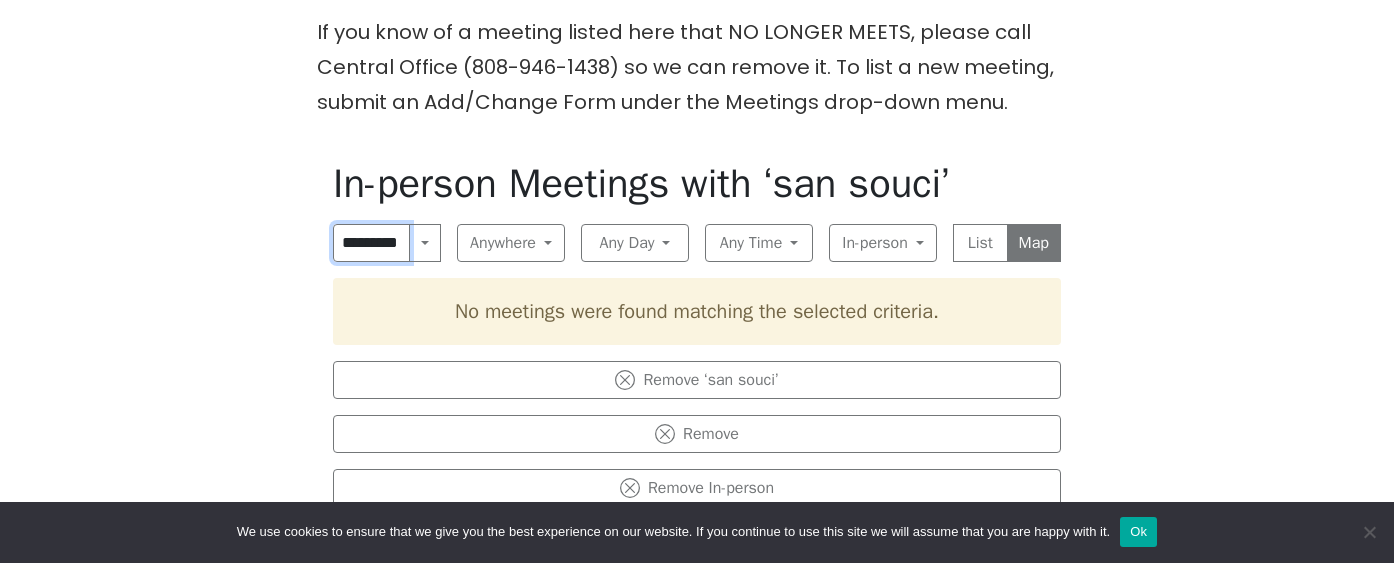 type on "*********" 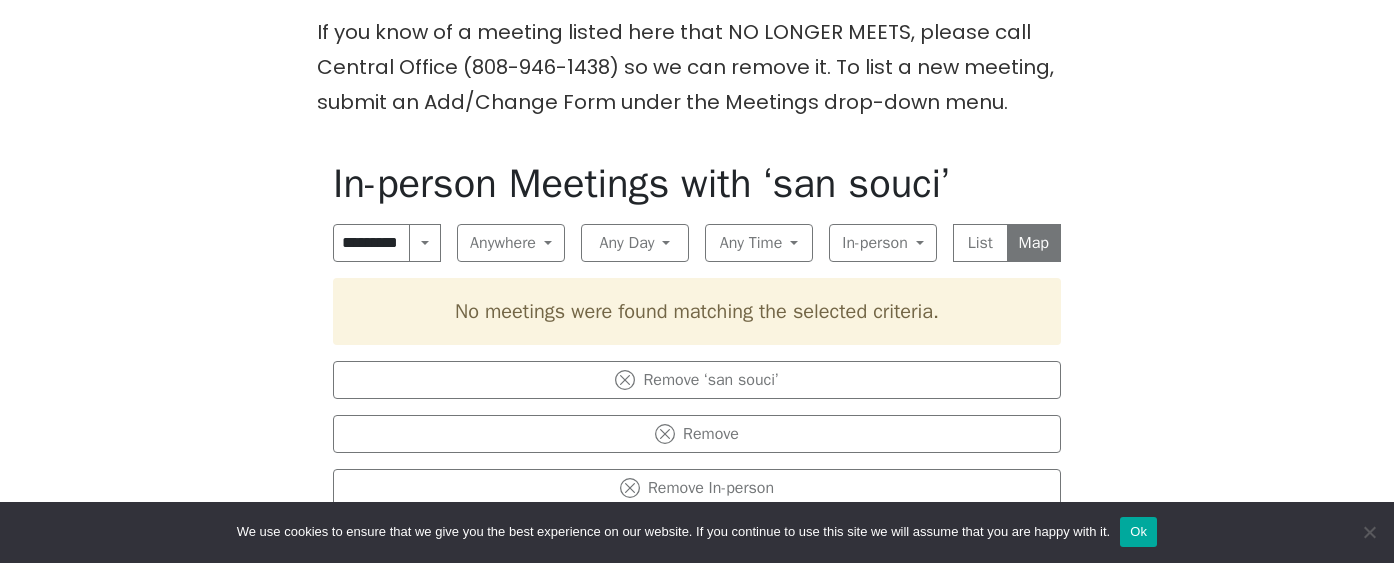 click on "Map" at bounding box center [1034, 243] 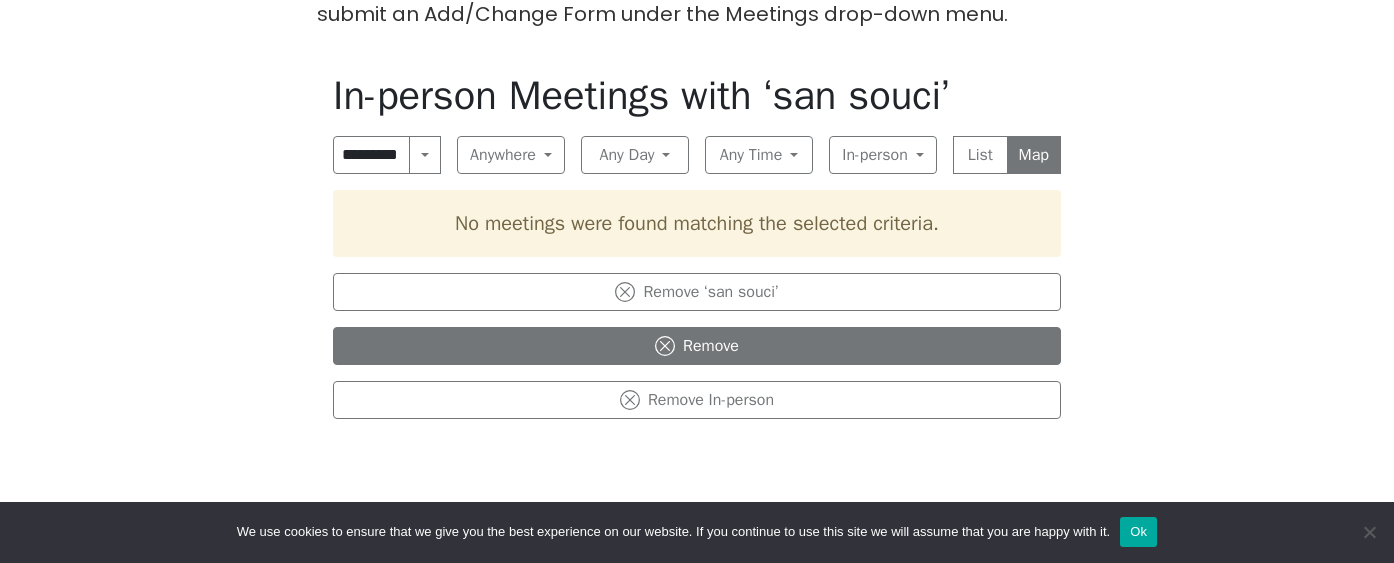 scroll, scrollTop: 762, scrollLeft: 0, axis: vertical 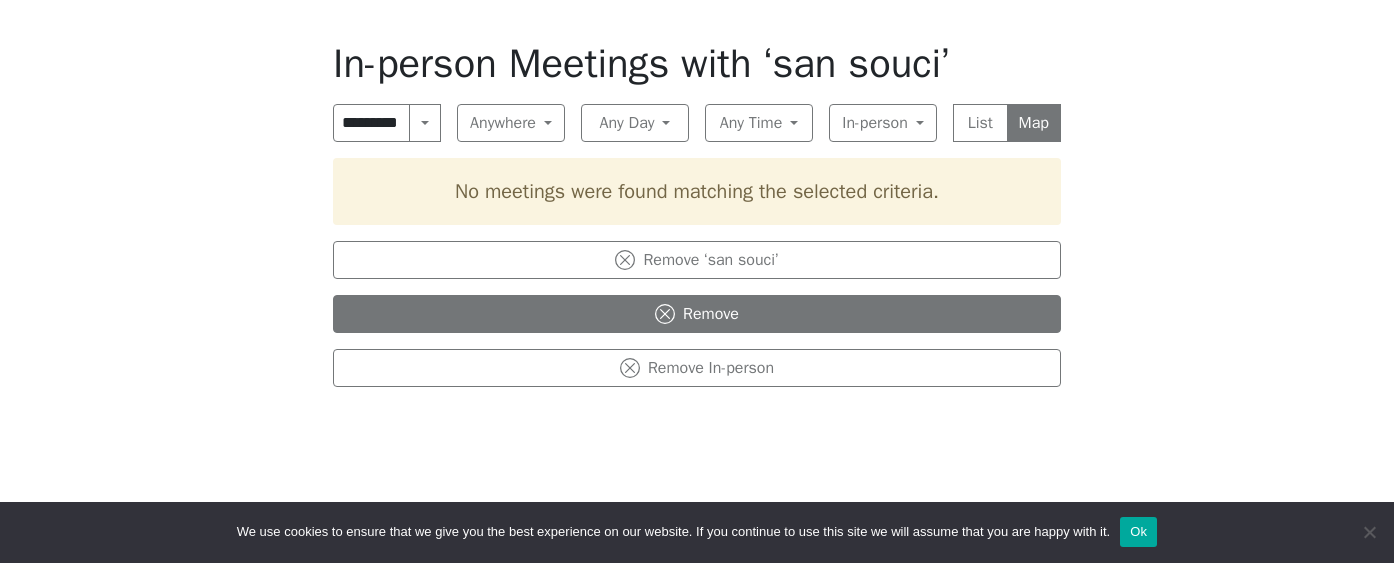 click 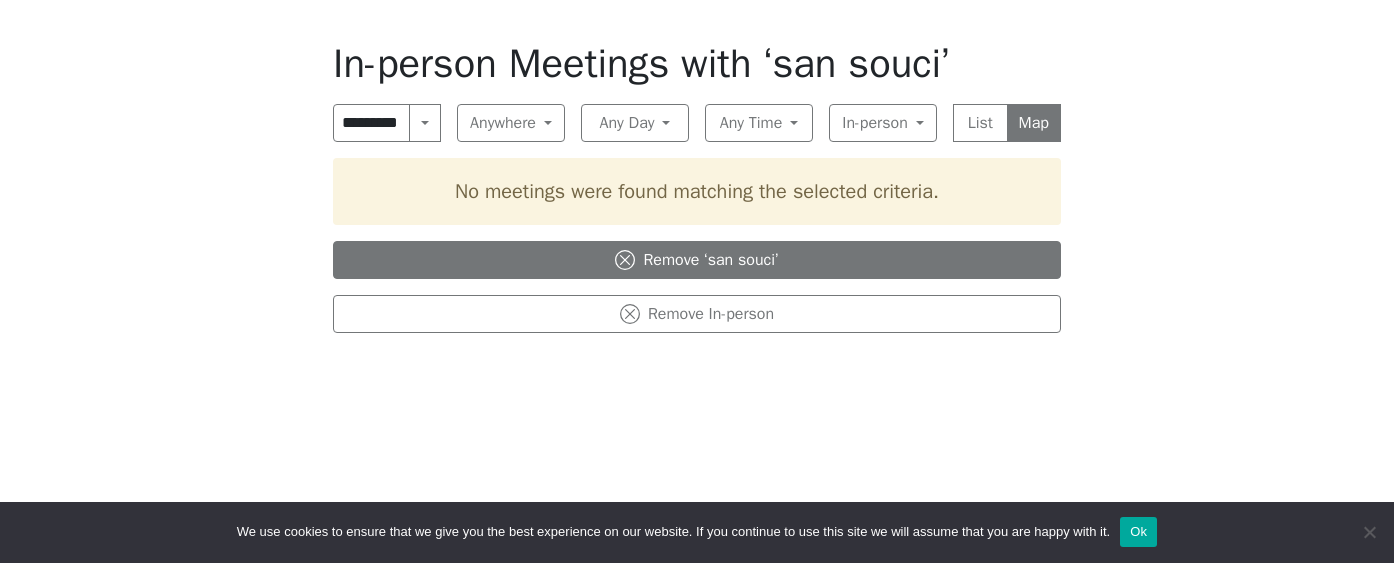 click 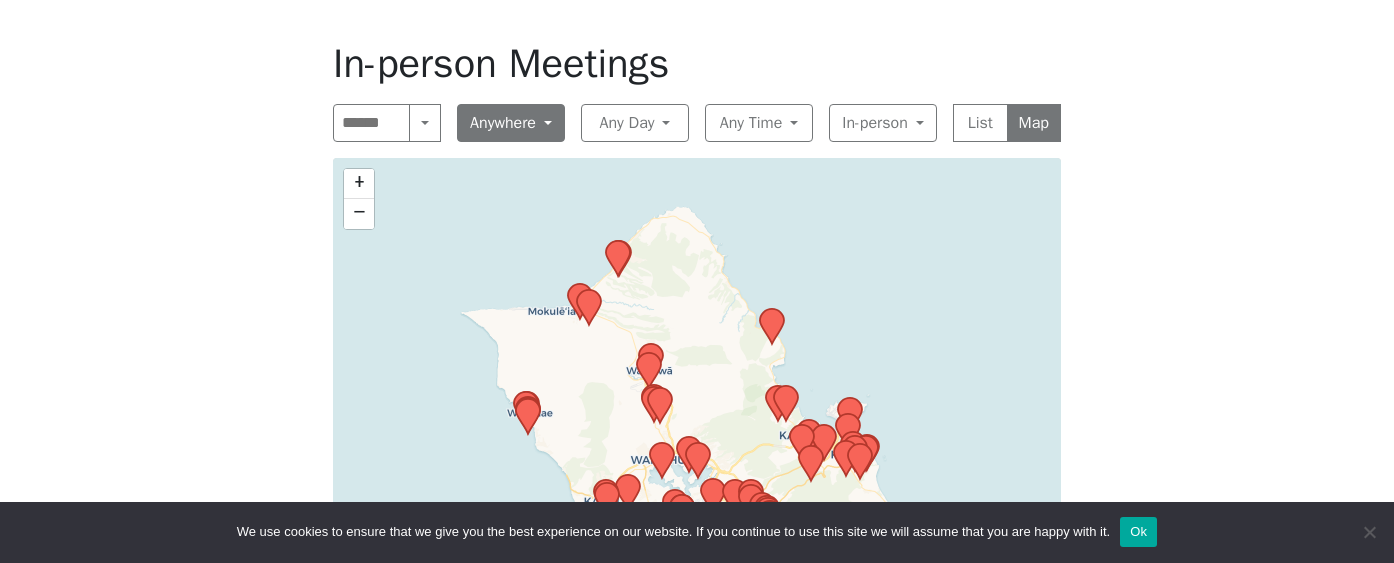 click on "Anywhere" at bounding box center [511, 123] 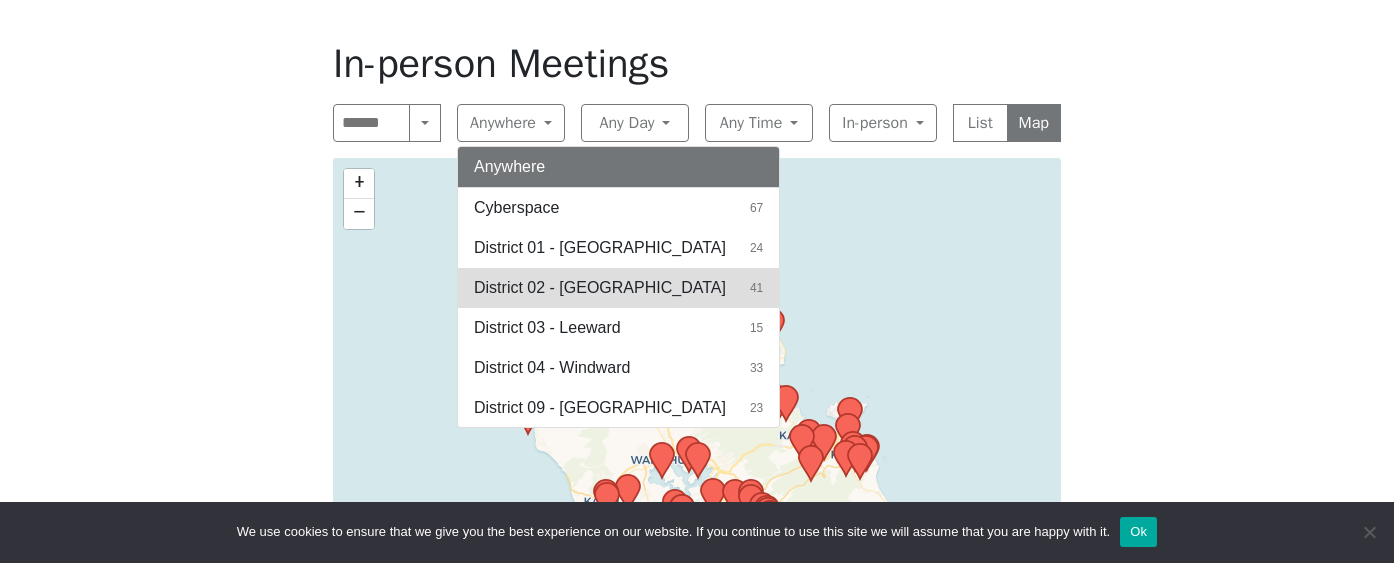 scroll, scrollTop: 4, scrollLeft: 0, axis: vertical 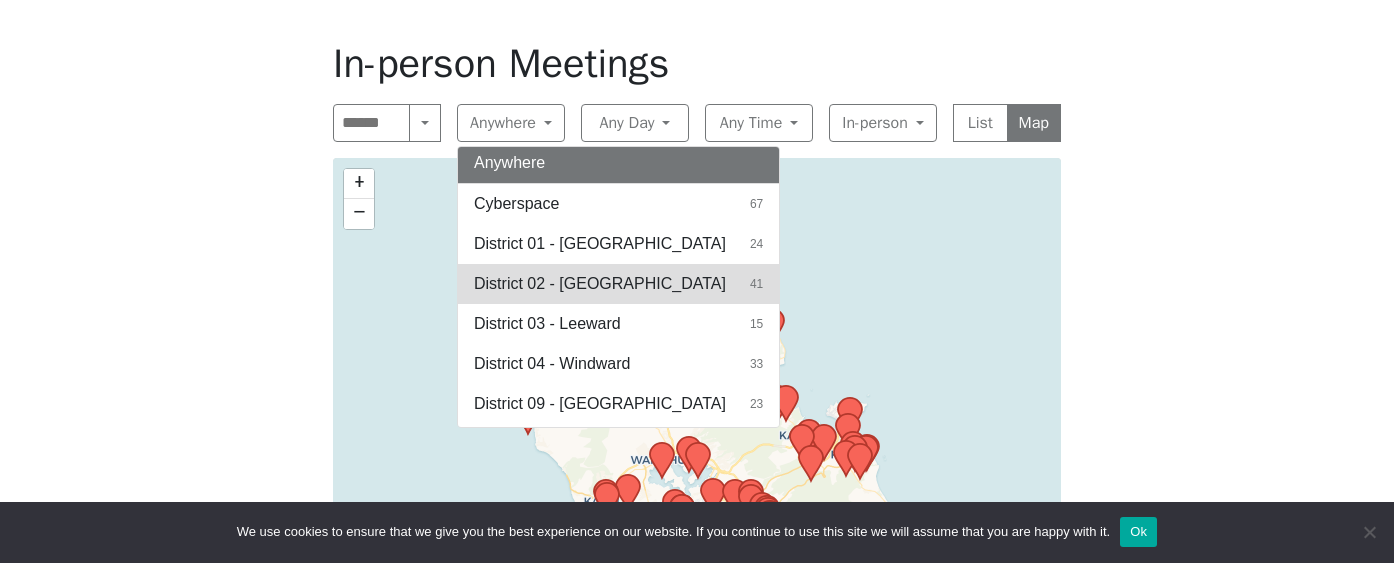 click on "District 02 - [GEOGRAPHIC_DATA]" at bounding box center (600, 284) 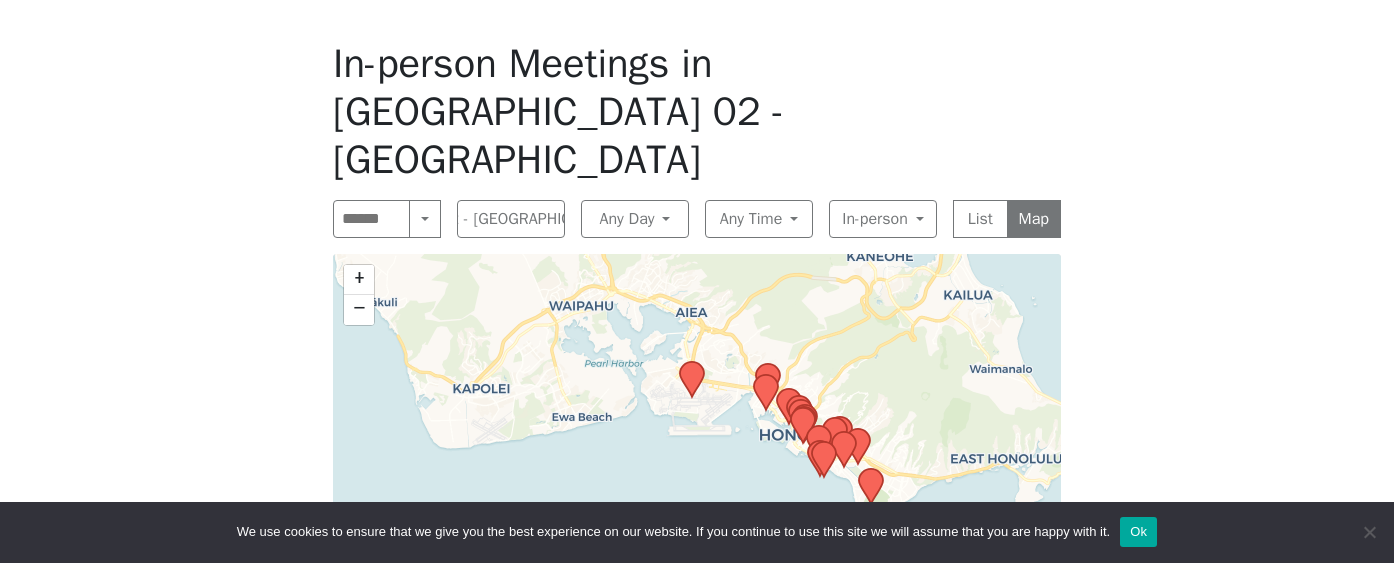 click on "+ −  Leaflet   |  ©  OpenStreetMap  contributors ©  CARTO" at bounding box center [697, 504] 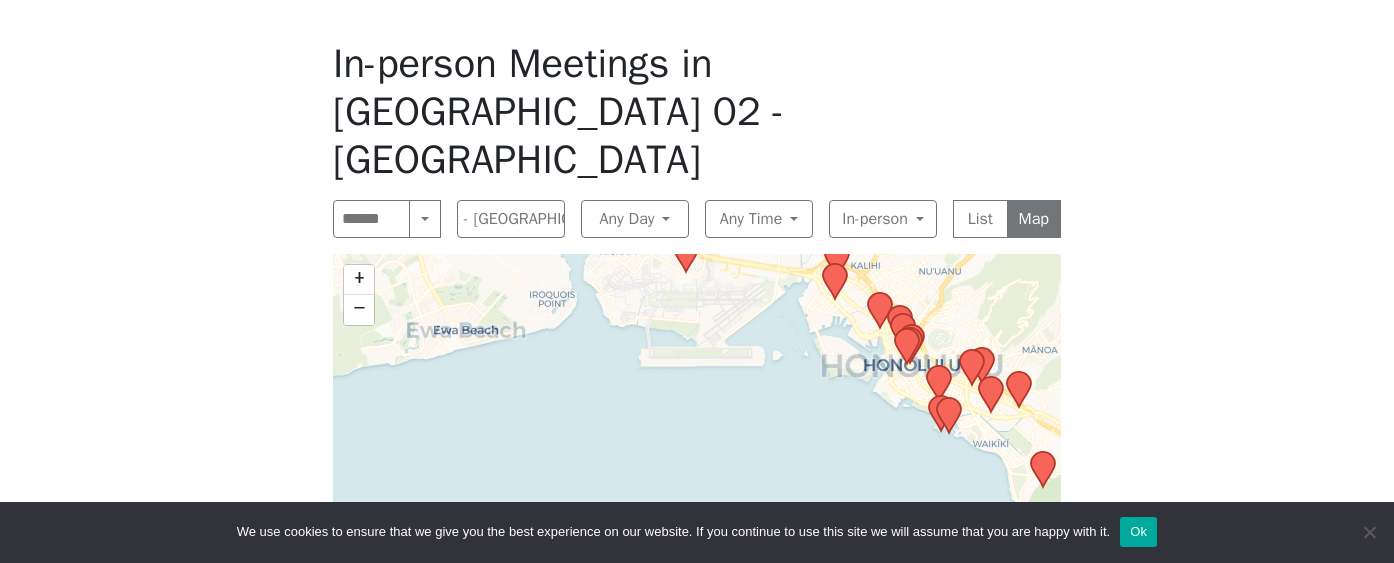 click on "+" at bounding box center (359, 278) 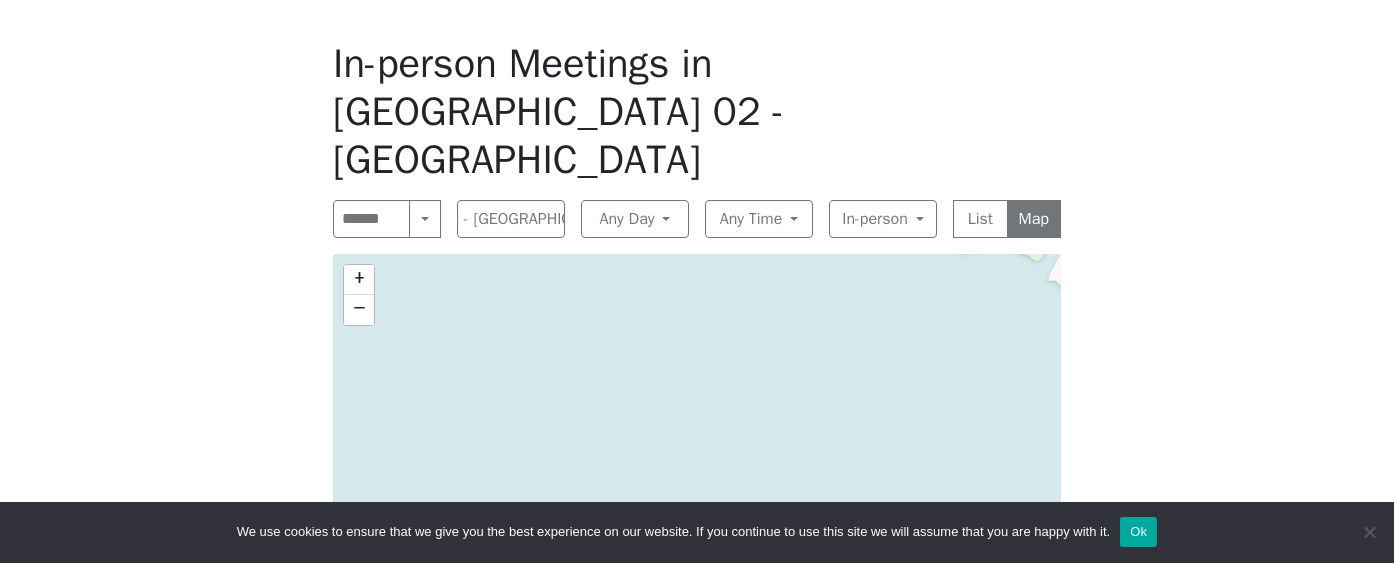 click on "+" at bounding box center (359, 278) 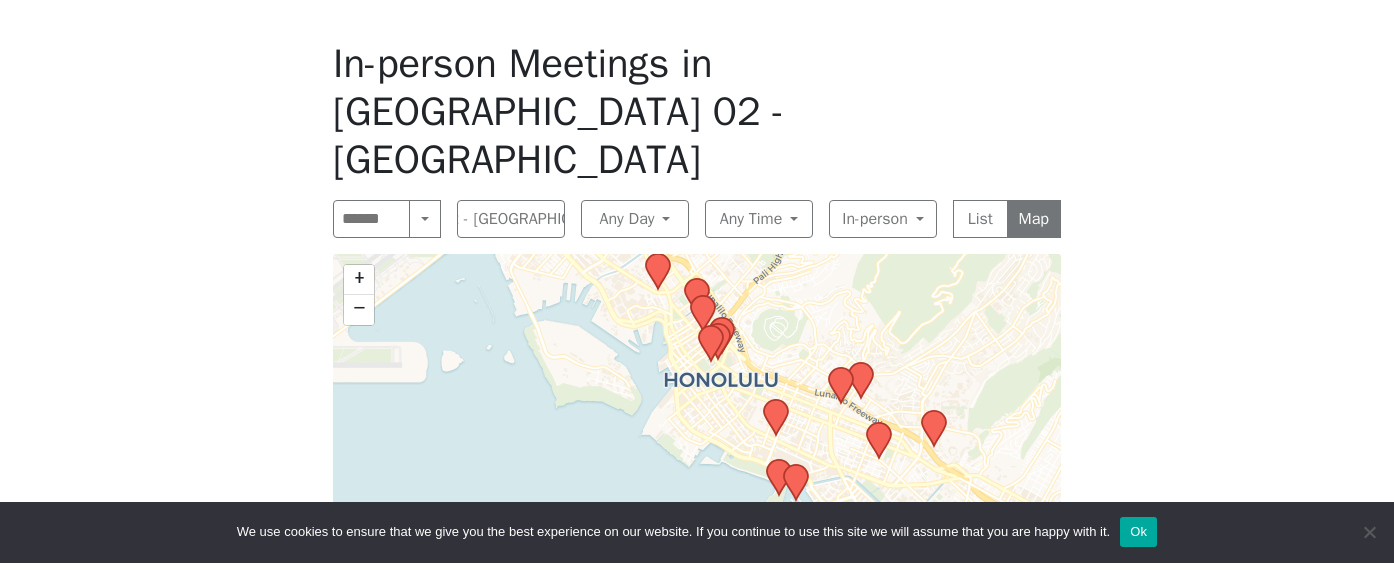 drag, startPoint x: 748, startPoint y: 283, endPoint x: 345, endPoint y: 434, distance: 430.36032 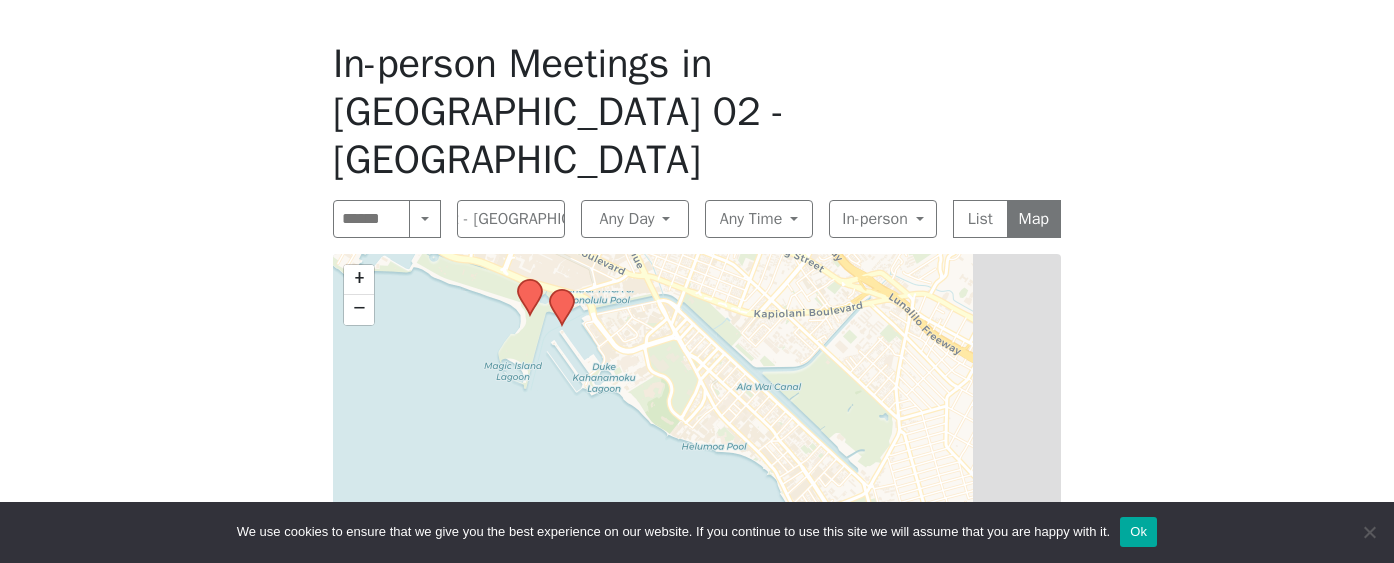 drag, startPoint x: 707, startPoint y: 412, endPoint x: 378, endPoint y: 263, distance: 361.16754 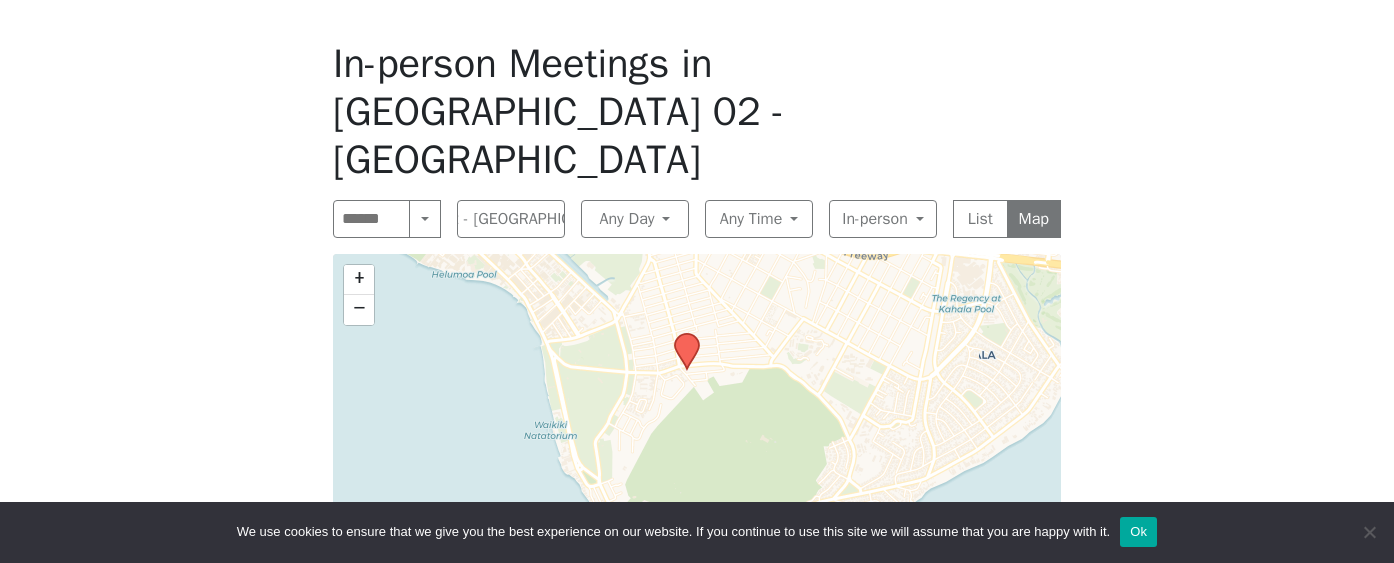 drag, startPoint x: 850, startPoint y: 406, endPoint x: 606, endPoint y: 241, distance: 294.55222 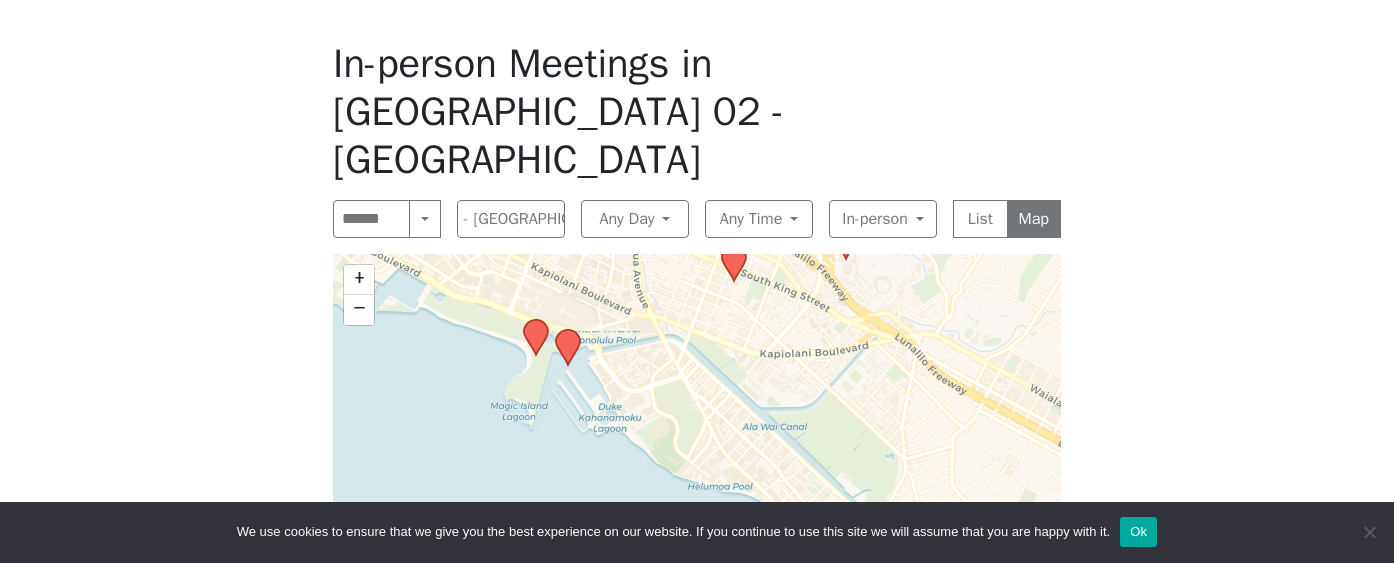 drag, startPoint x: 671, startPoint y: 373, endPoint x: 931, endPoint y: 592, distance: 339.94266 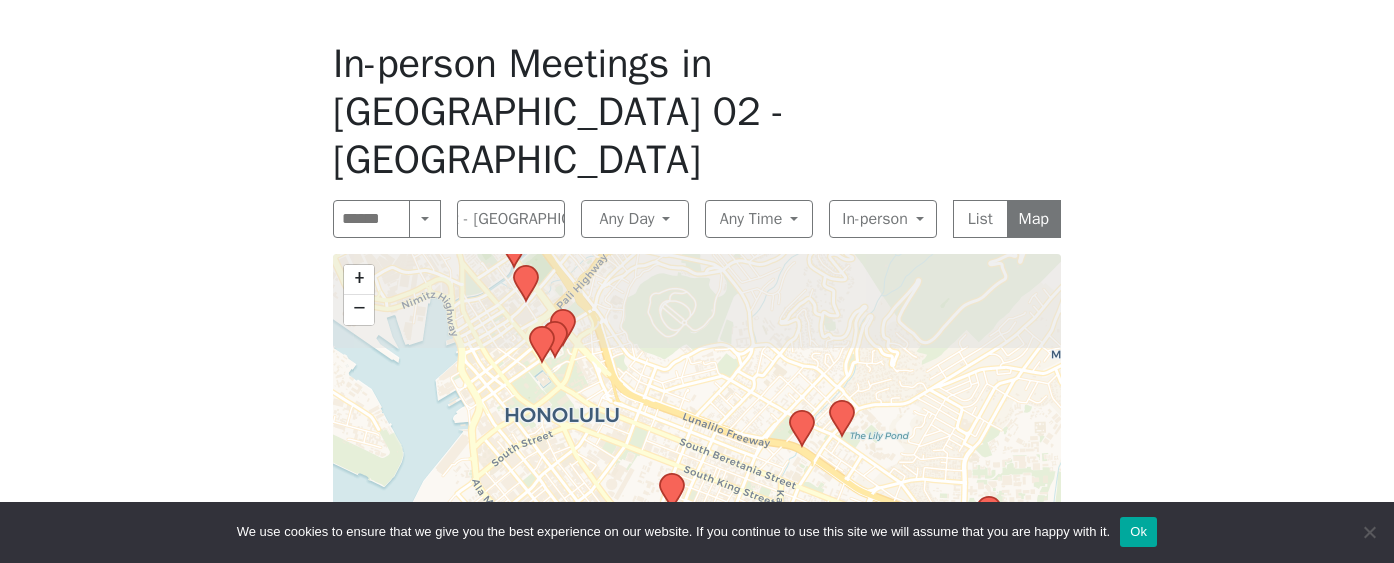 drag, startPoint x: 662, startPoint y: 393, endPoint x: 805, endPoint y: 666, distance: 308.185 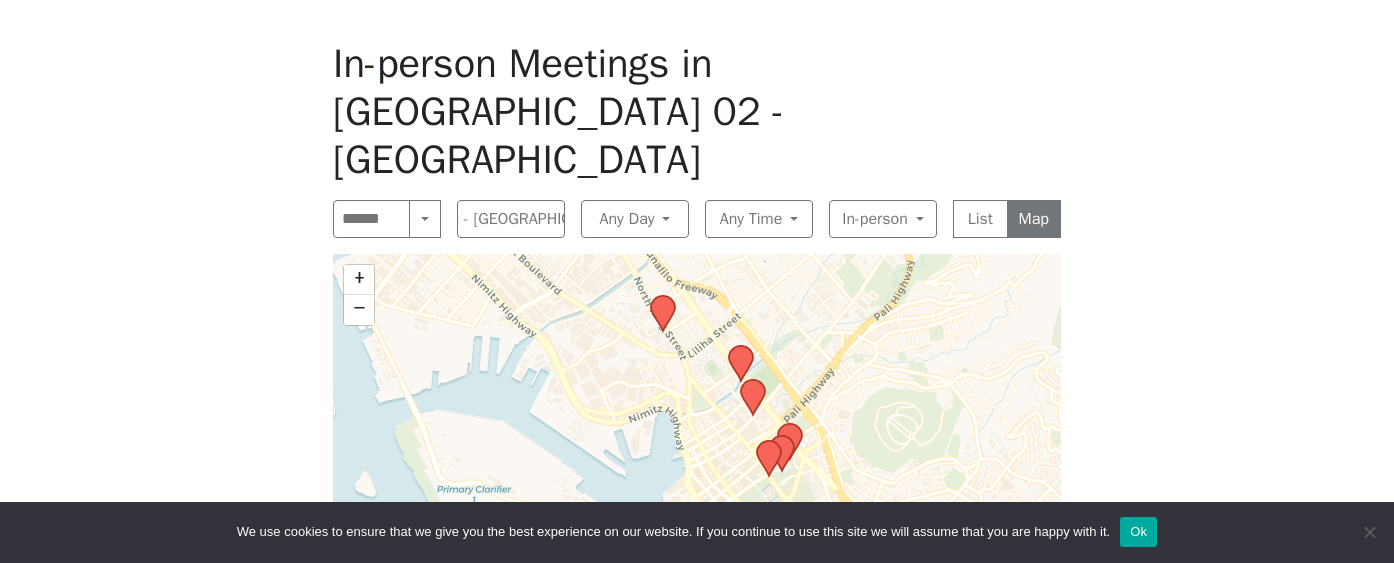 drag, startPoint x: 660, startPoint y: 443, endPoint x: 887, endPoint y: 557, distance: 254.01772 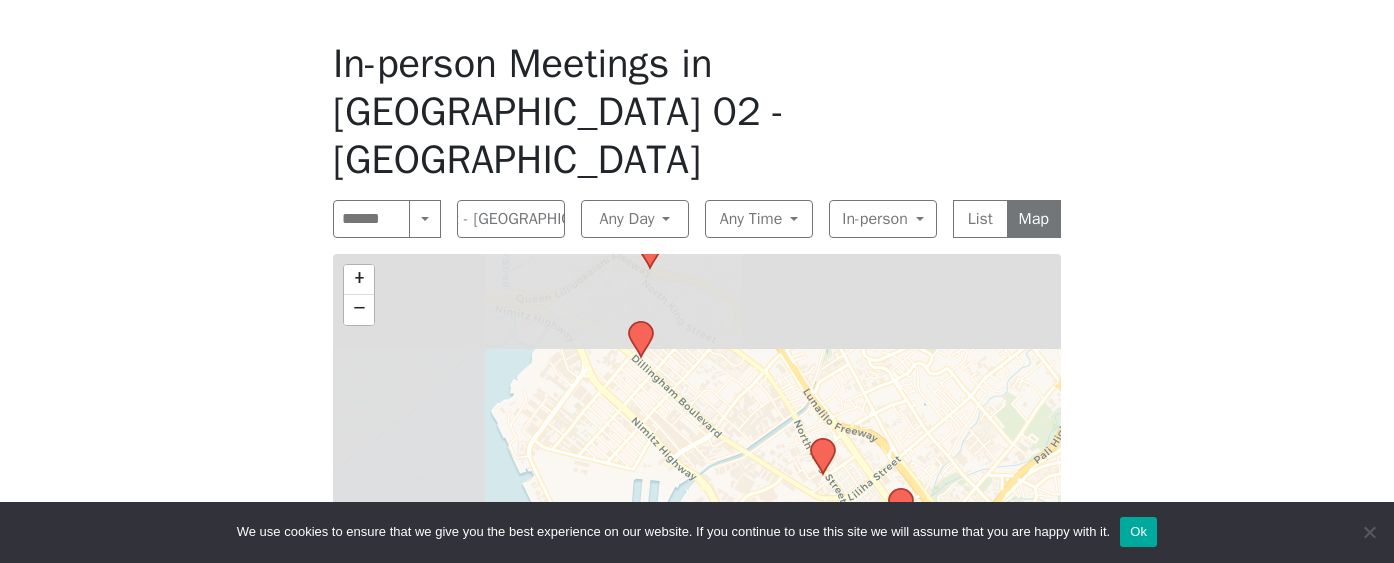 drag, startPoint x: 752, startPoint y: 419, endPoint x: 912, endPoint y: 562, distance: 214.5903 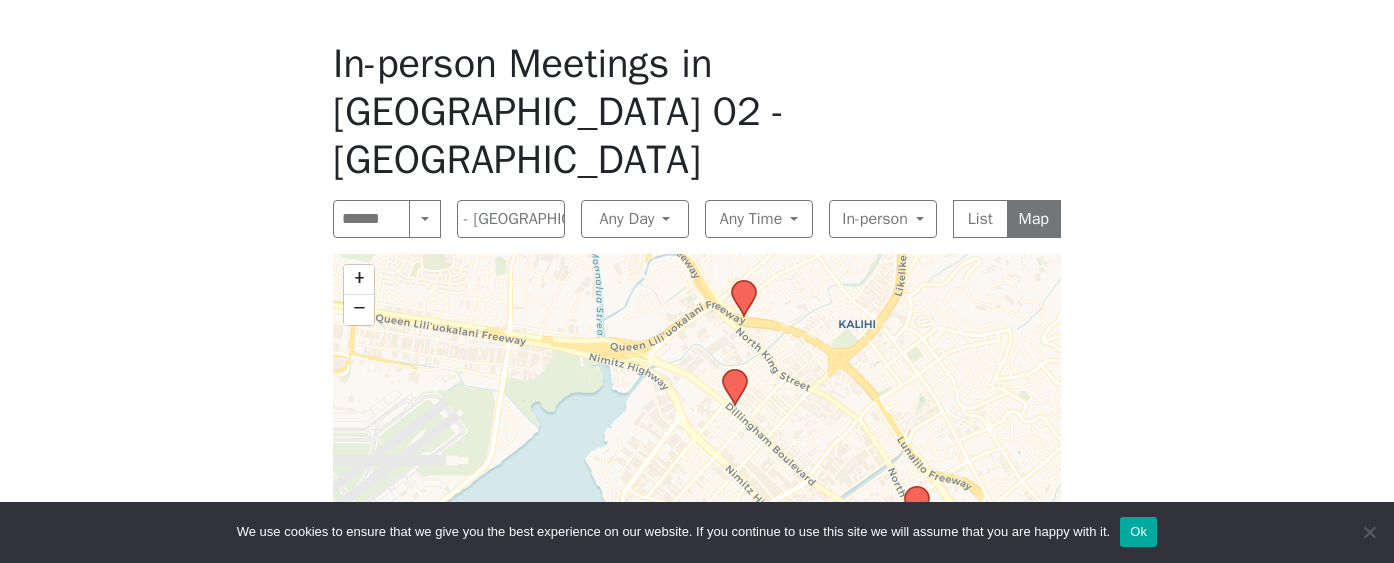 drag, startPoint x: 803, startPoint y: 459, endPoint x: 1039, endPoint y: 554, distance: 254.40323 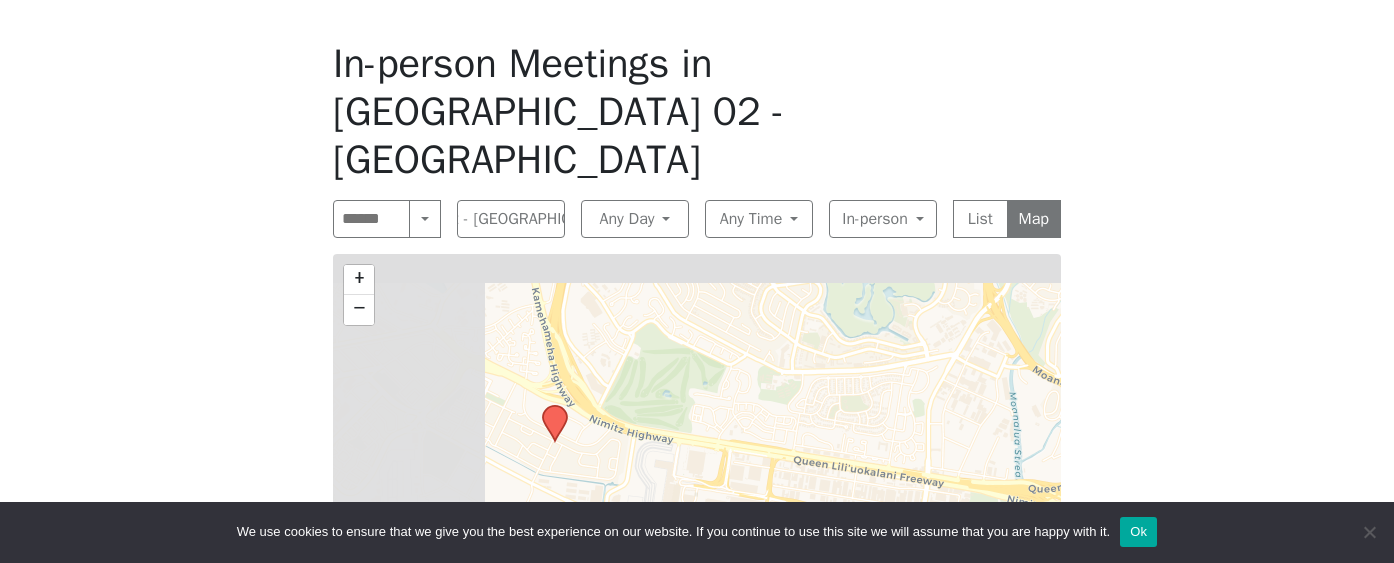 drag, startPoint x: 810, startPoint y: 450, endPoint x: 1086, endPoint y: 545, distance: 291.8921 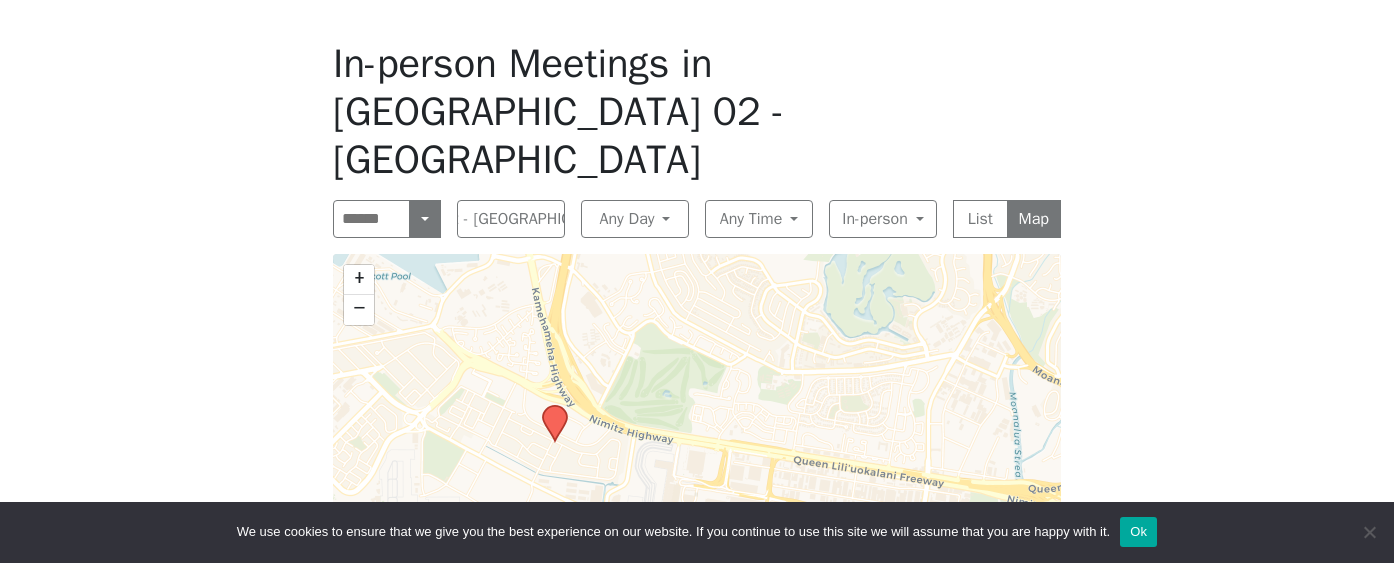 click at bounding box center (425, 219) 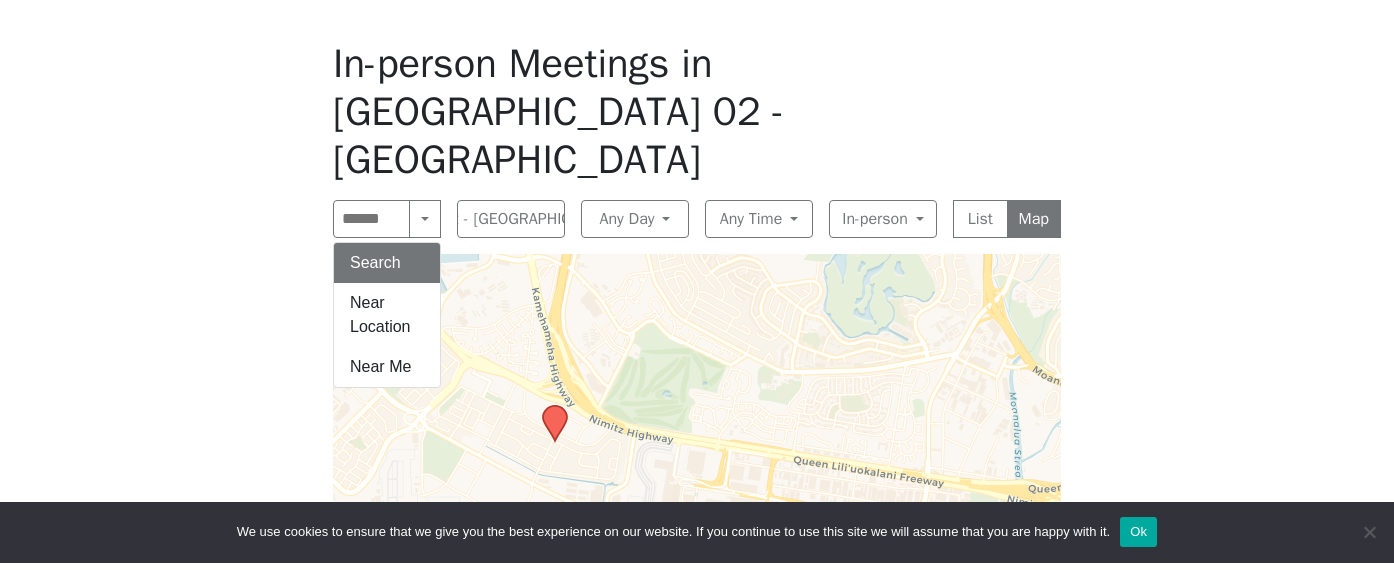 click on "In-person Meetings in [GEOGRAPHIC_DATA] 02 - [GEOGRAPHIC_DATA]" at bounding box center [697, 112] 